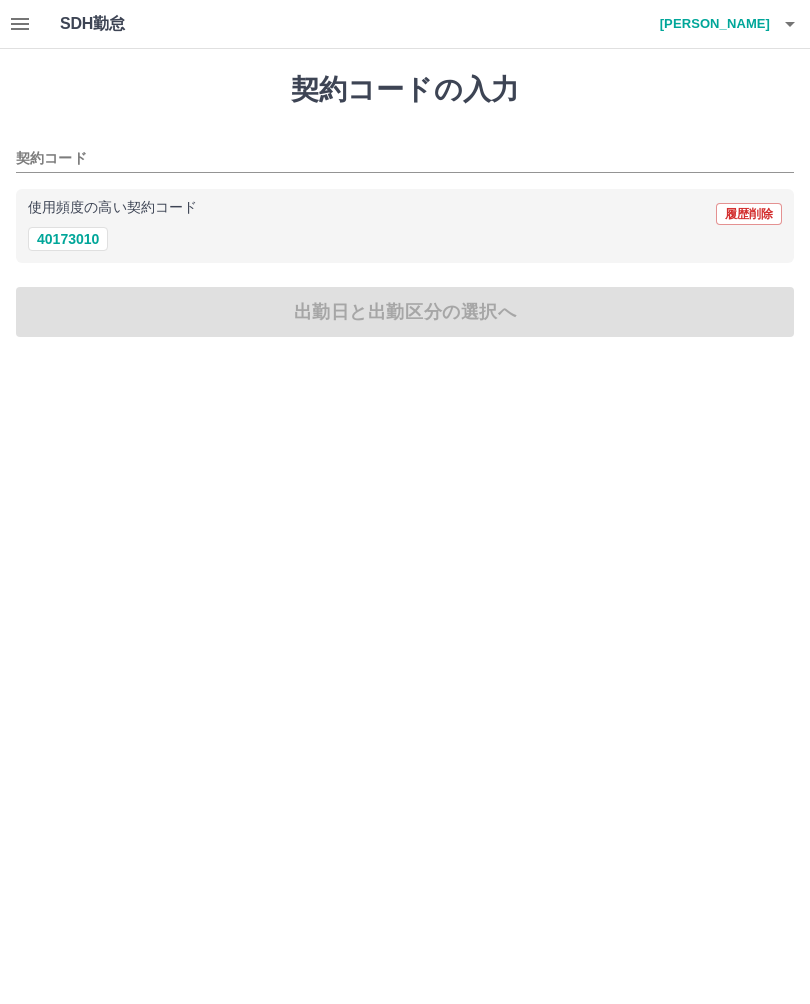 scroll, scrollTop: 0, scrollLeft: 0, axis: both 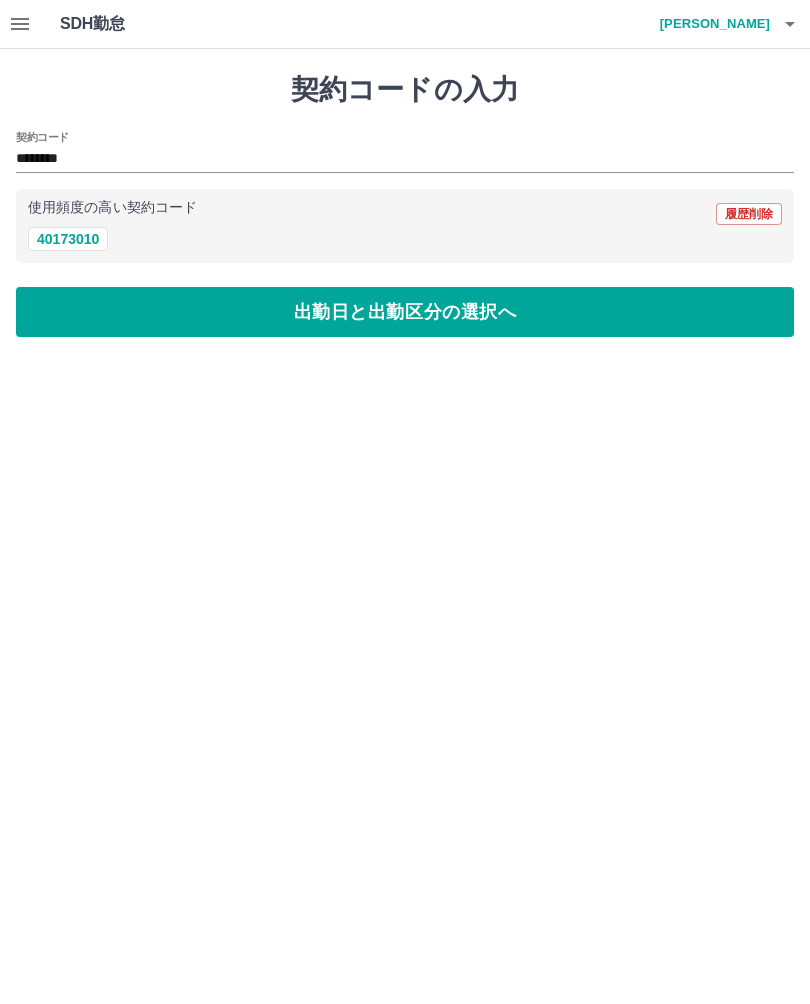 click on "********" at bounding box center (390, 159) 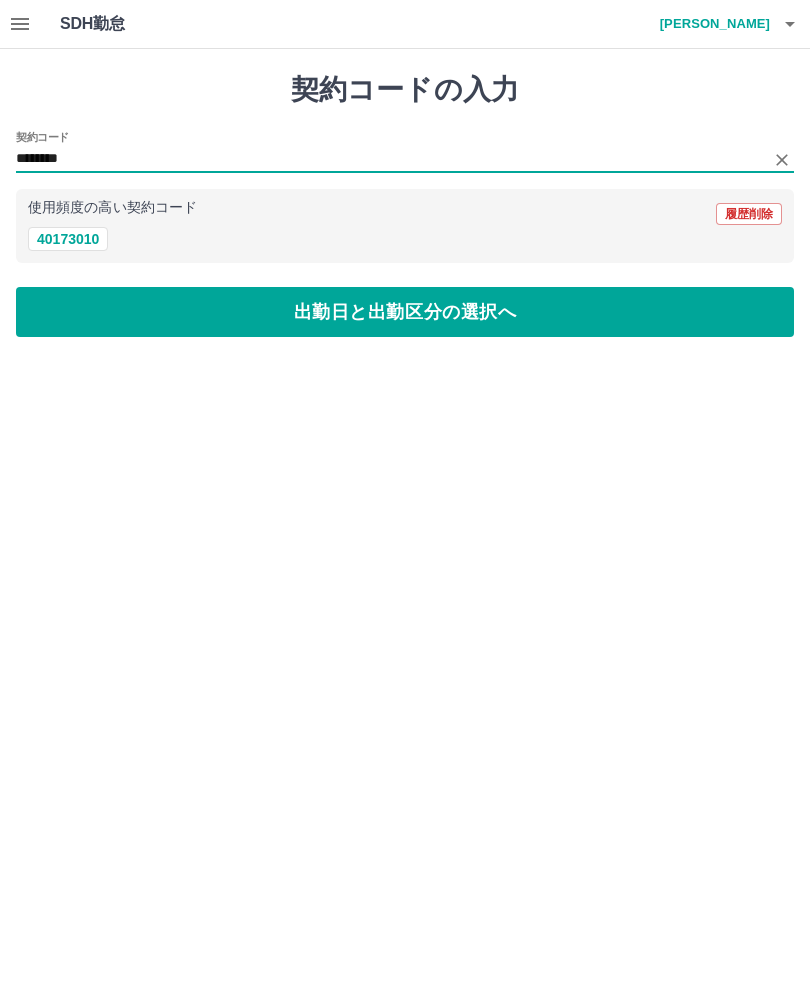 click on "出勤日と出勤区分の選択へ" at bounding box center [405, 312] 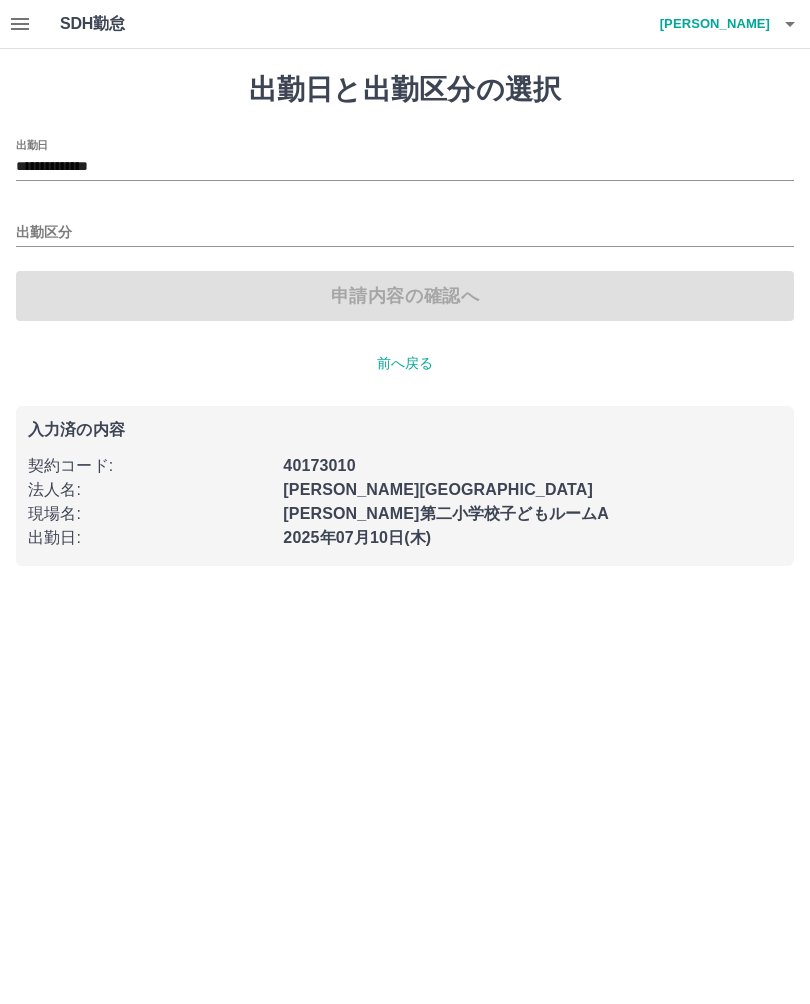 click on "出勤区分" at bounding box center [405, 233] 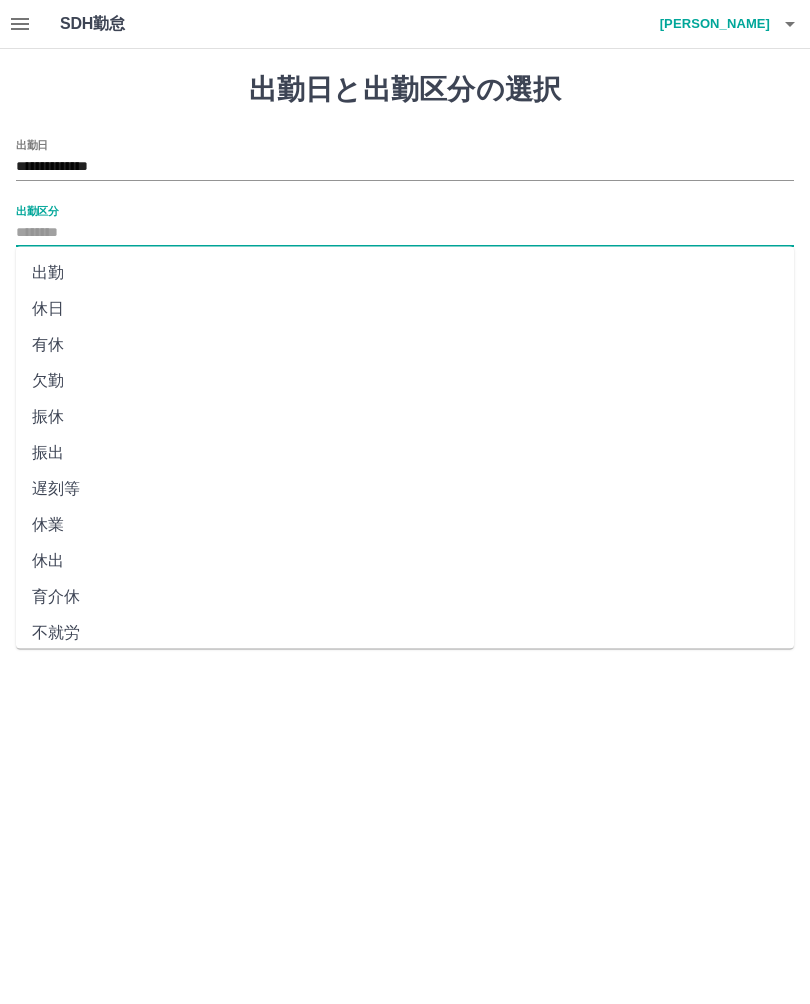click on "出勤" at bounding box center [405, 273] 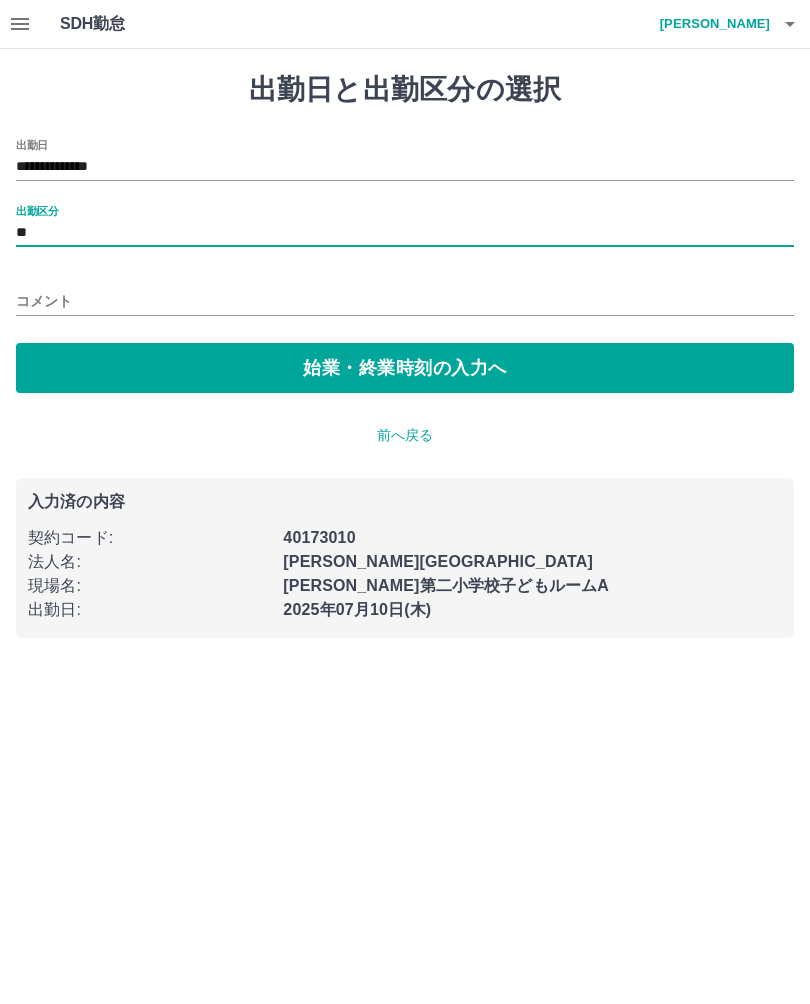 click on "始業・終業時刻の入力へ" at bounding box center [405, 368] 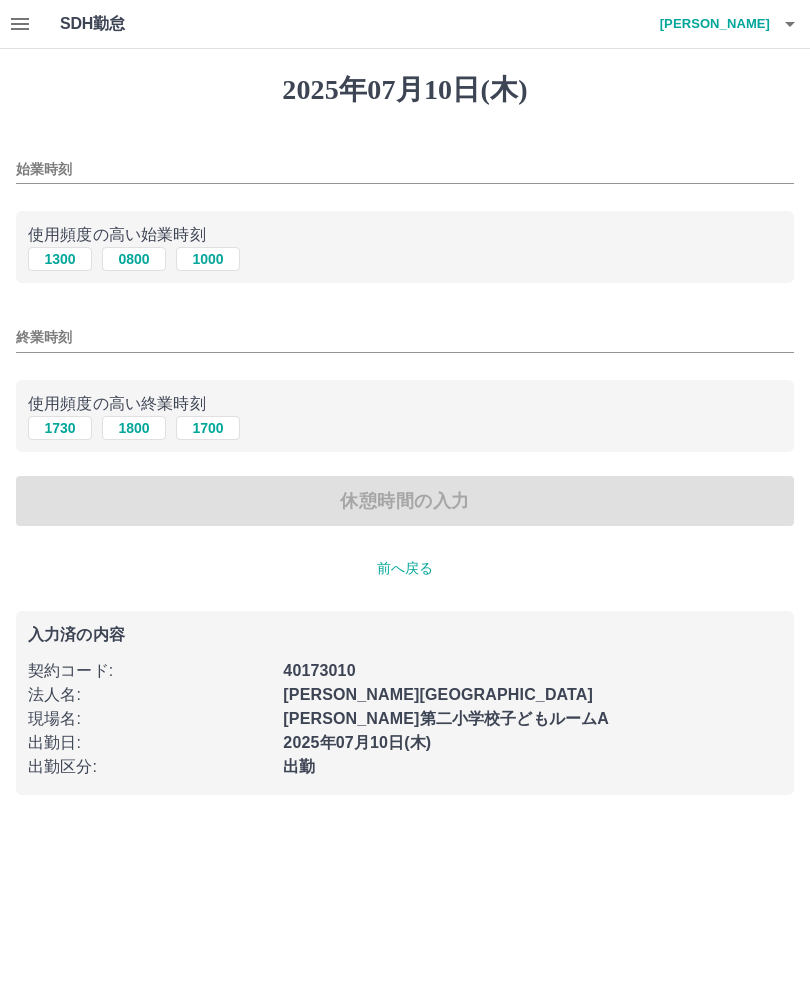 click on "1300" at bounding box center (60, 259) 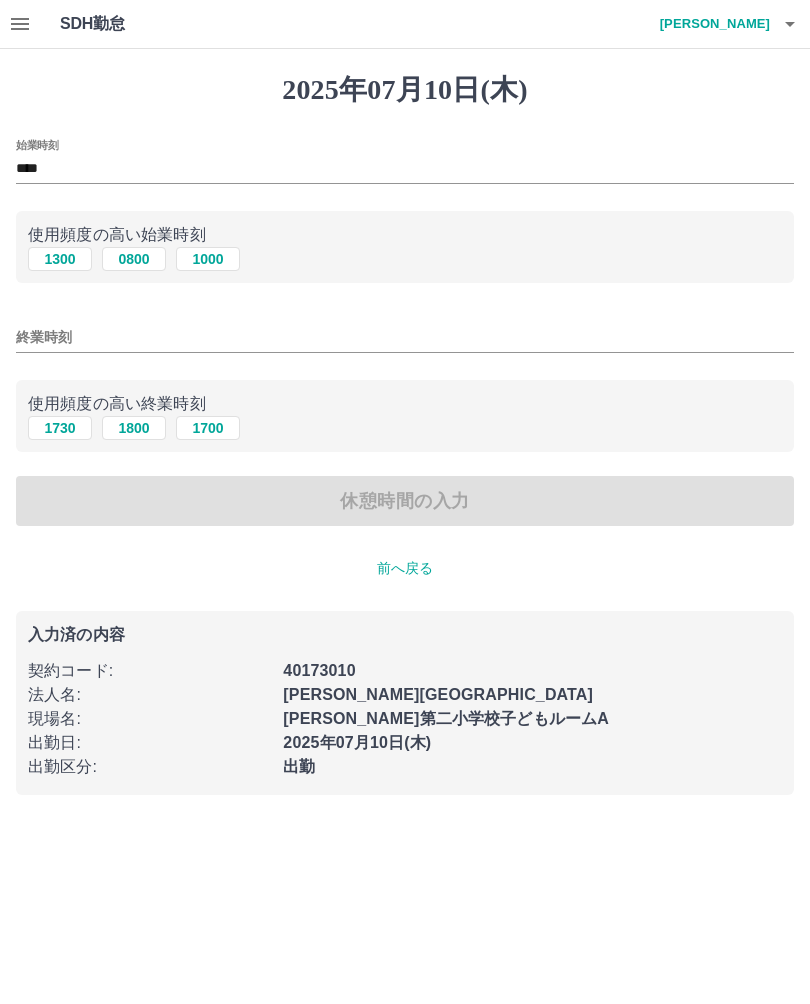 click on "1300" at bounding box center [60, 259] 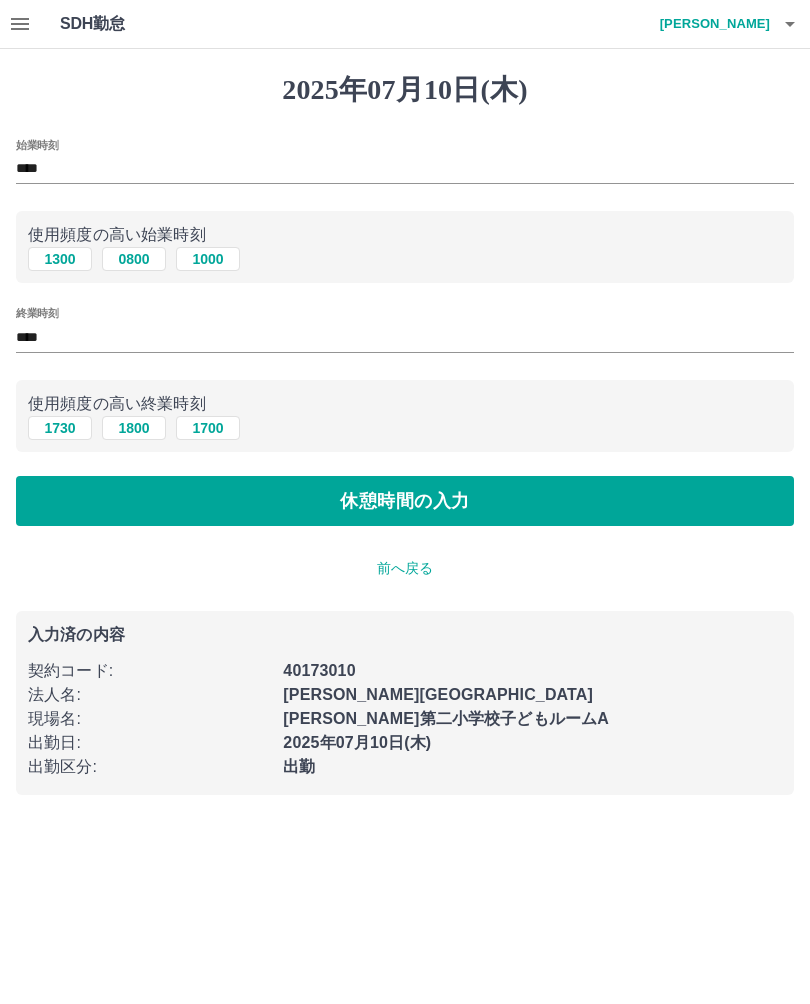 click on "休憩時間の入力" at bounding box center [405, 501] 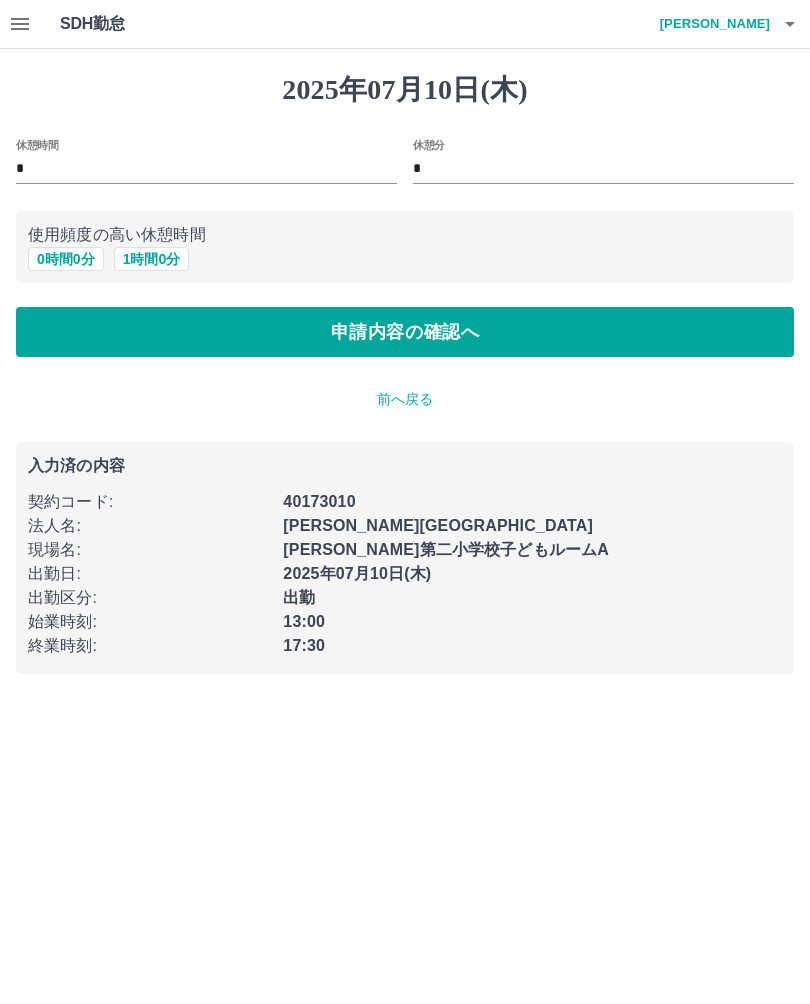 click on "0 時間 0 分" at bounding box center (66, 259) 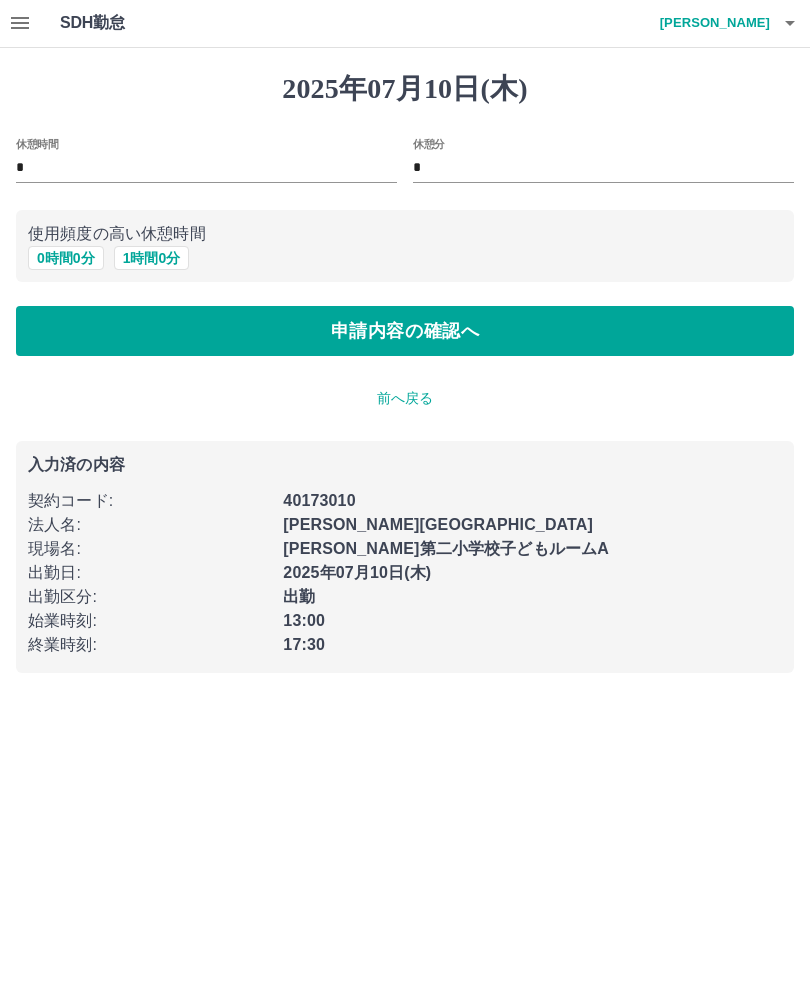 click on "使用頻度の高い休憩時間" at bounding box center (405, 235) 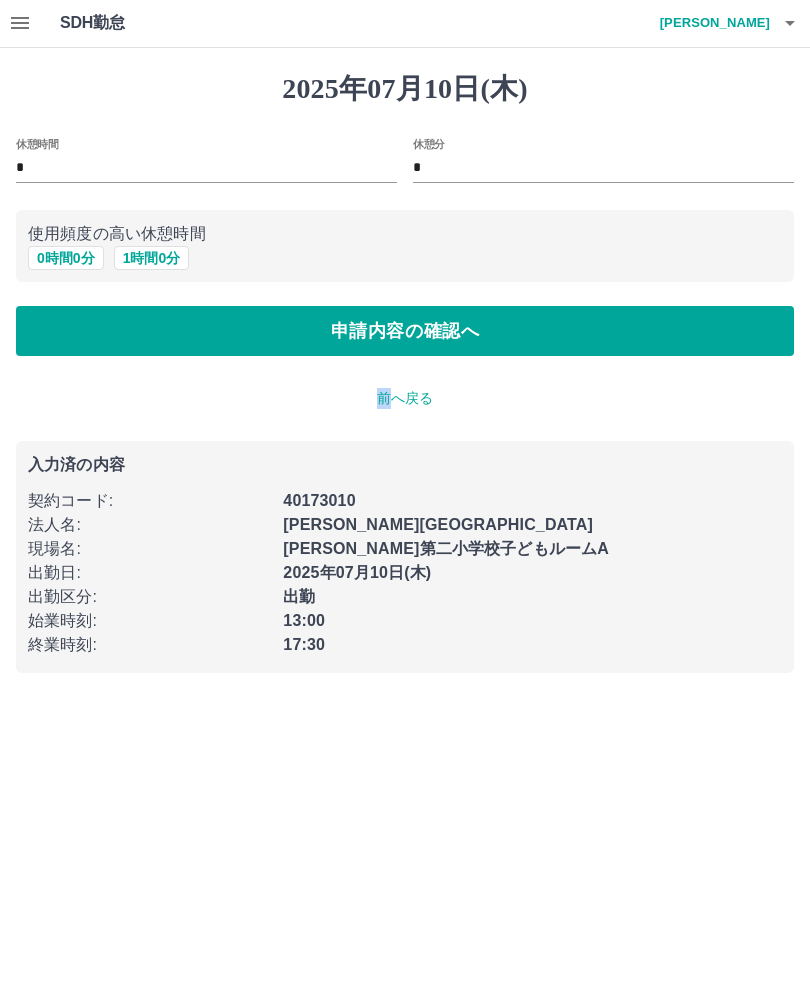 click on "申請内容の確認へ" at bounding box center (405, 332) 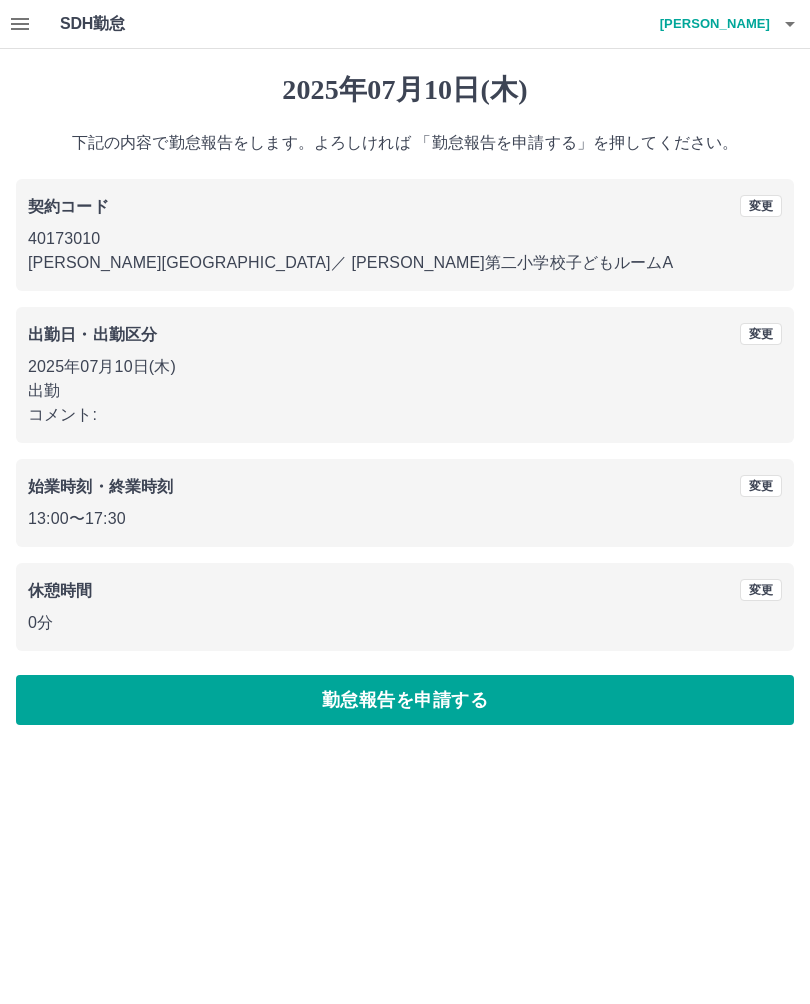 click on "勤怠報告を申請する" at bounding box center (405, 700) 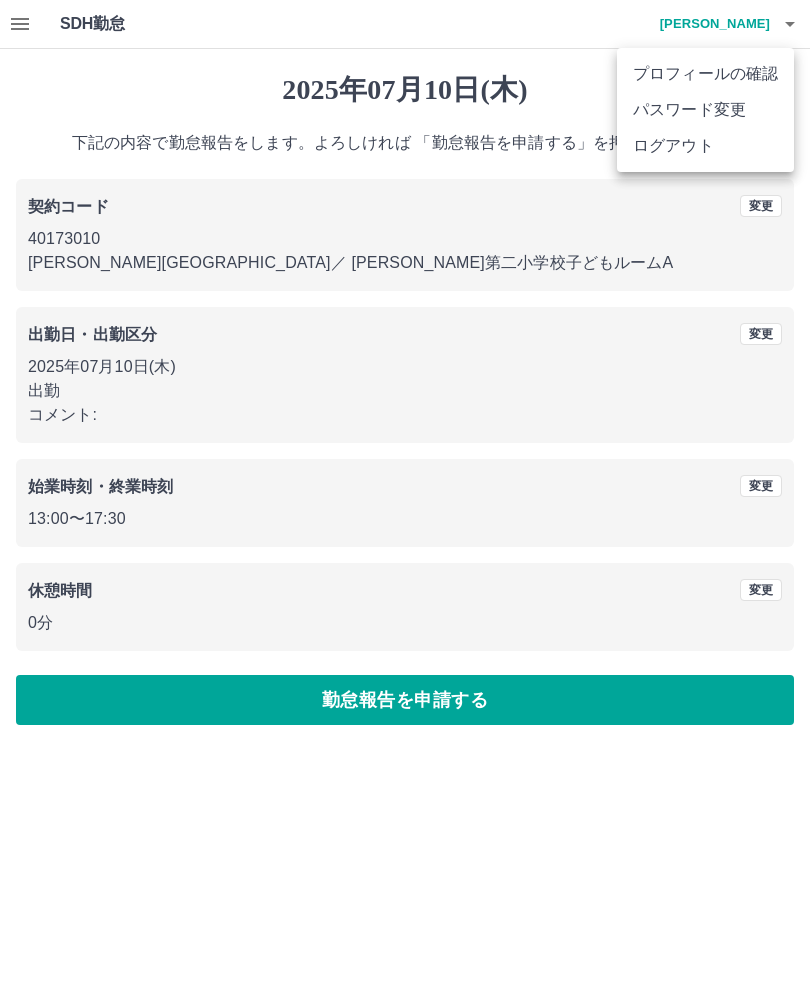 click on "ログアウト" at bounding box center (705, 146) 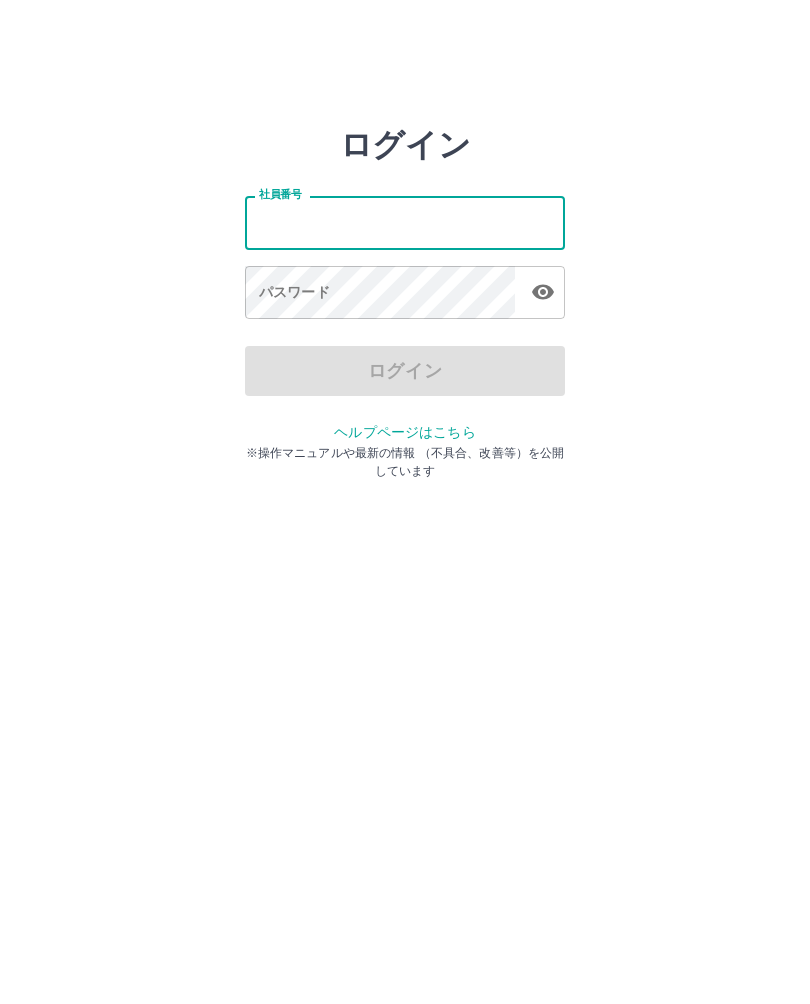 scroll, scrollTop: 0, scrollLeft: 0, axis: both 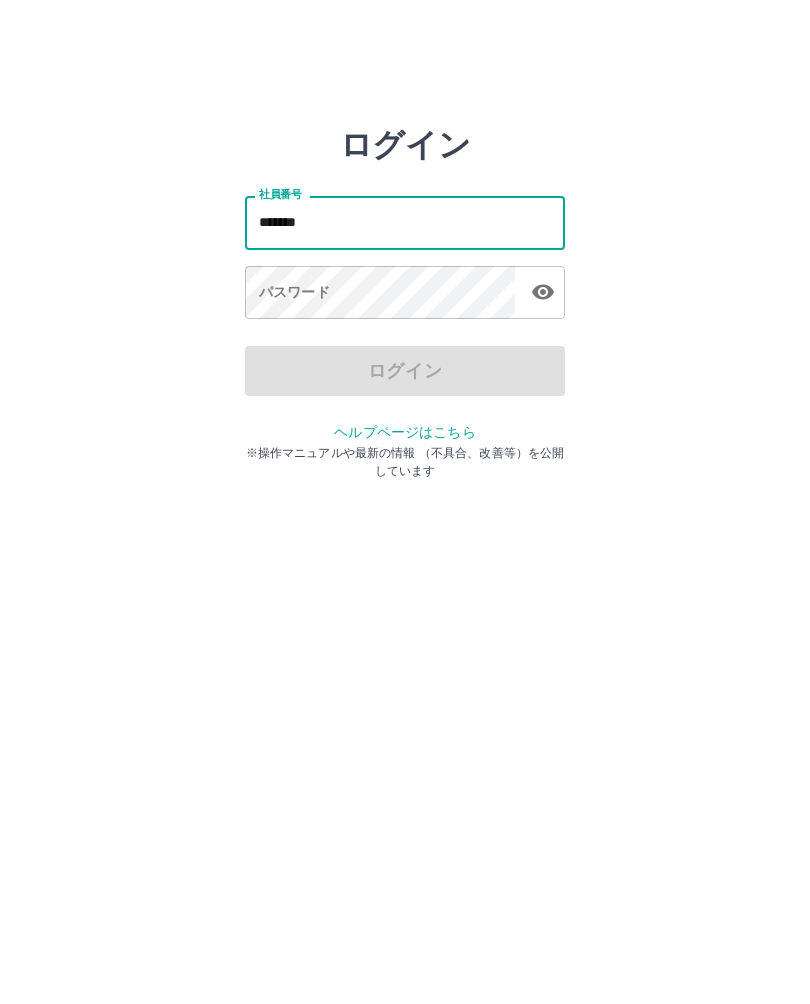type on "*******" 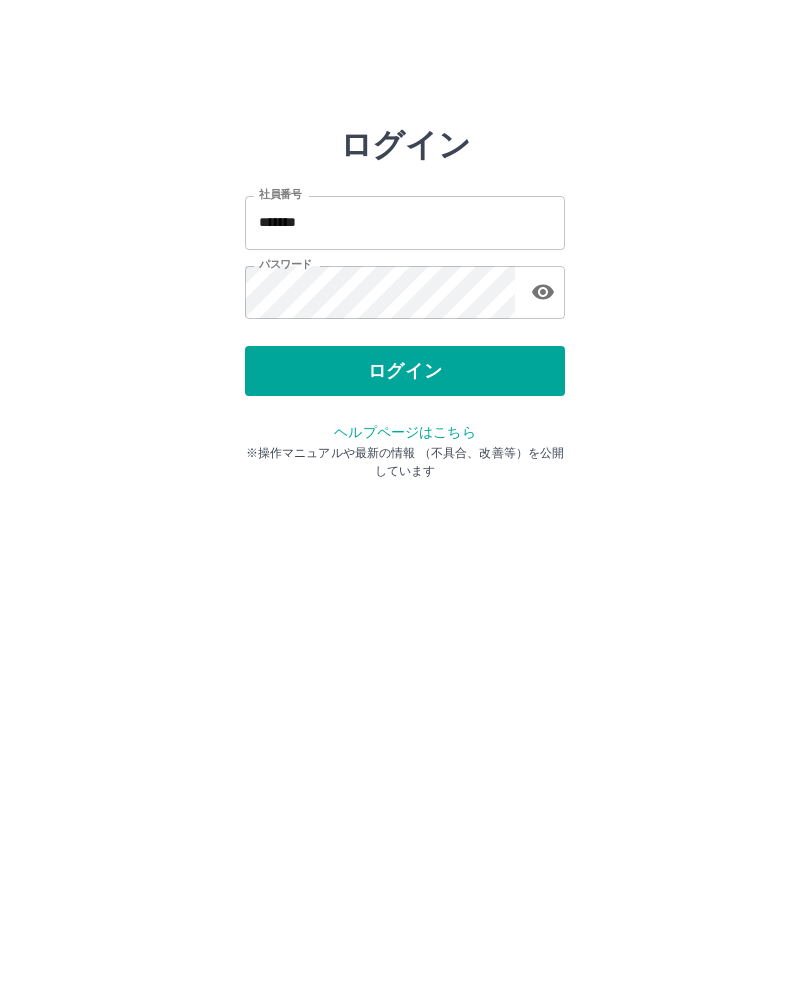 click on "ログイン" at bounding box center [405, 371] 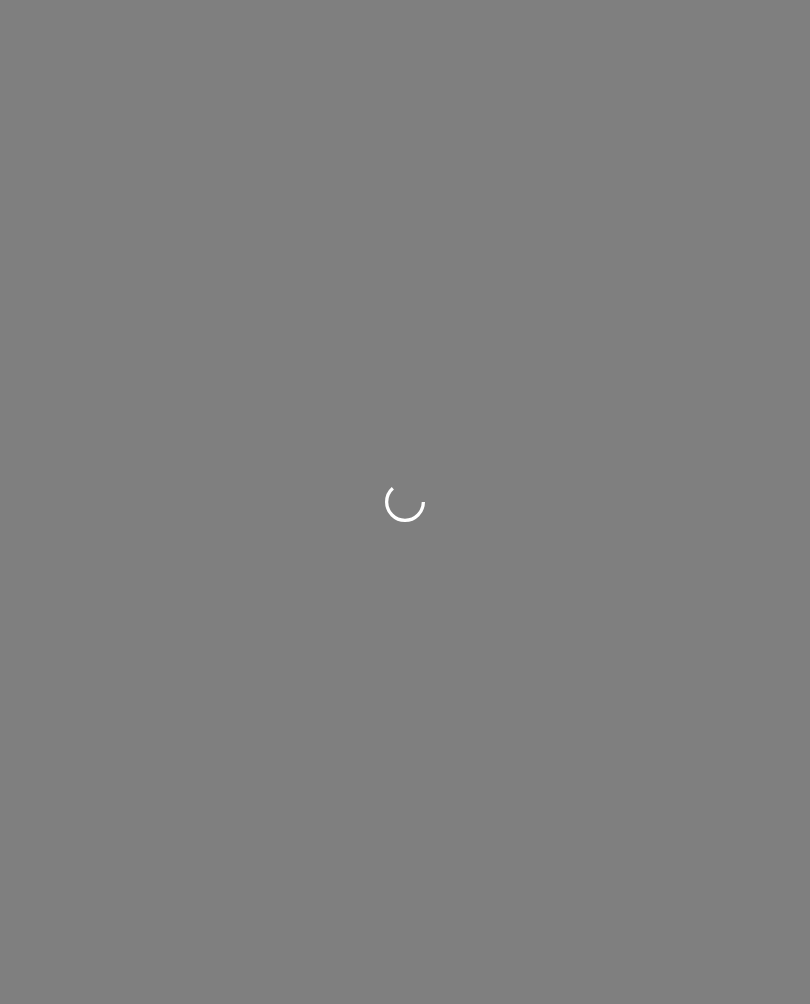 scroll, scrollTop: 0, scrollLeft: 0, axis: both 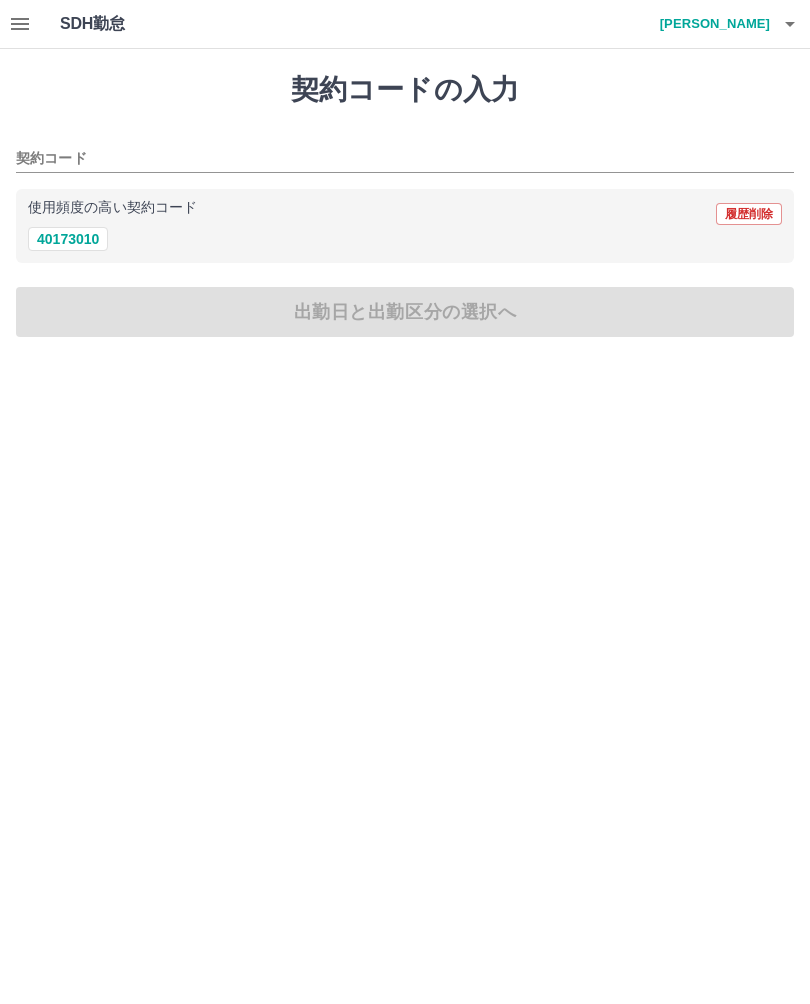 click on "40173010" at bounding box center (68, 239) 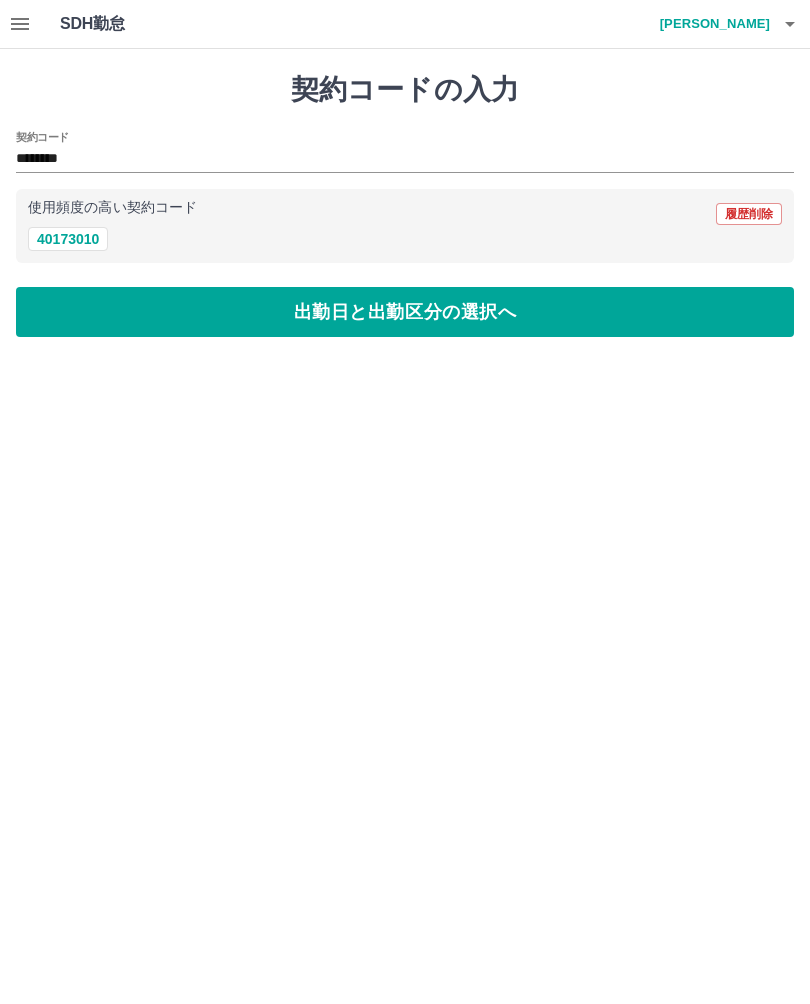 click on "出勤日と出勤区分の選択へ" at bounding box center (405, 312) 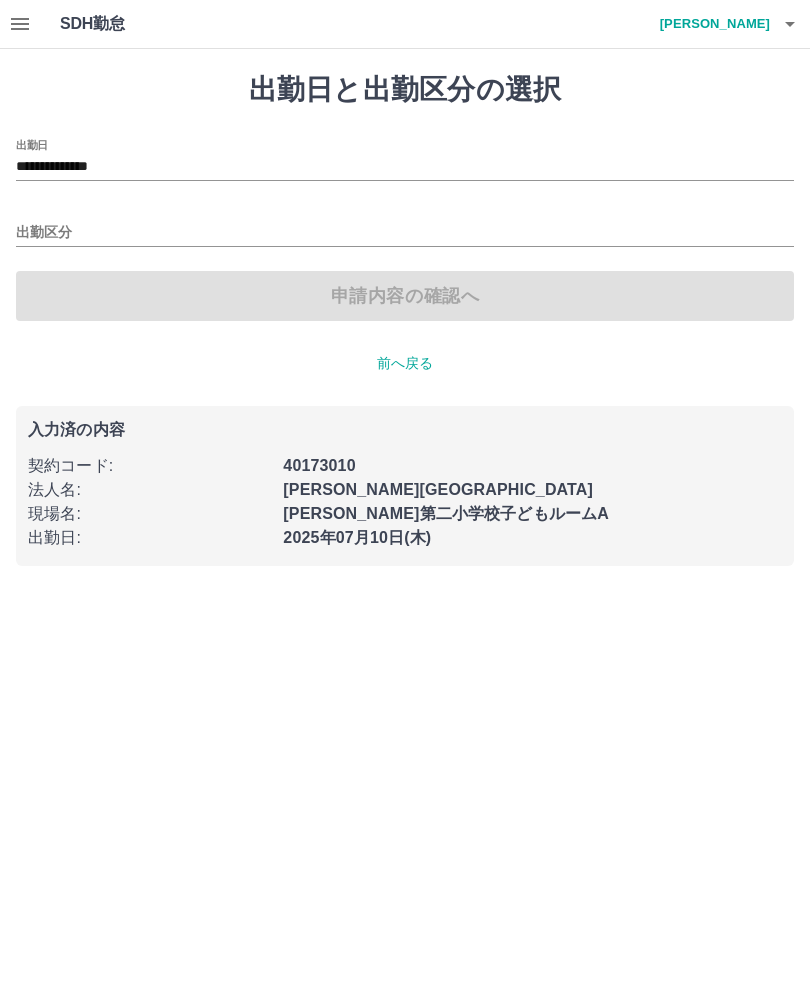click on "出勤区分" at bounding box center (405, 233) 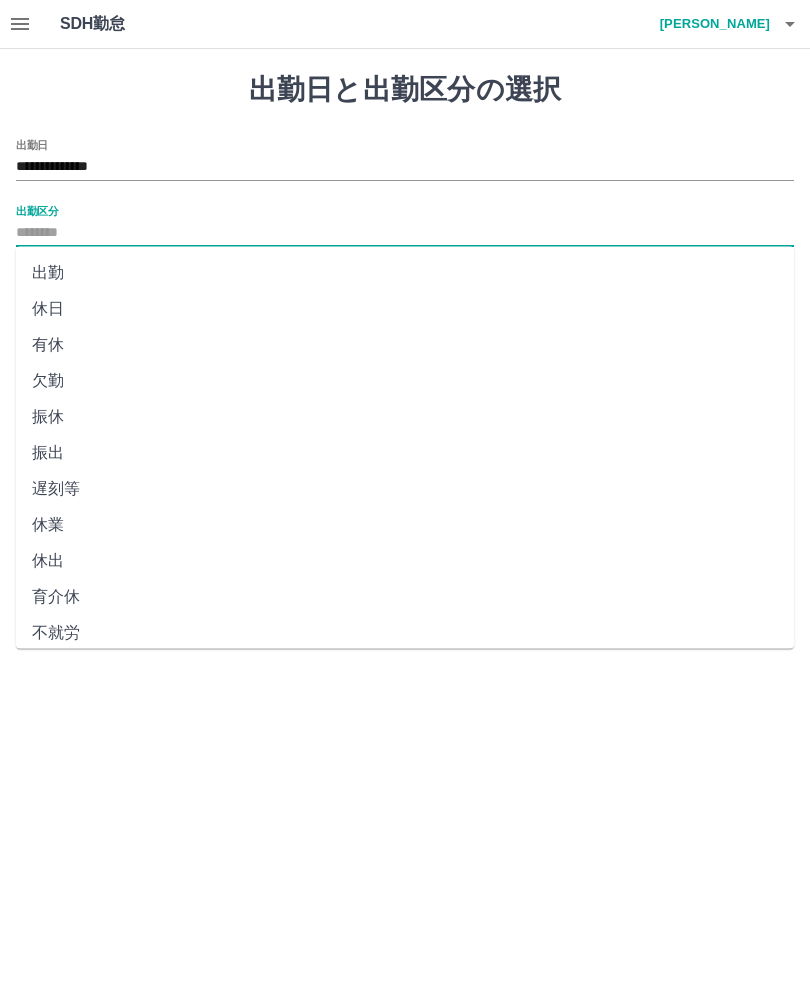click on "出勤" at bounding box center [405, 273] 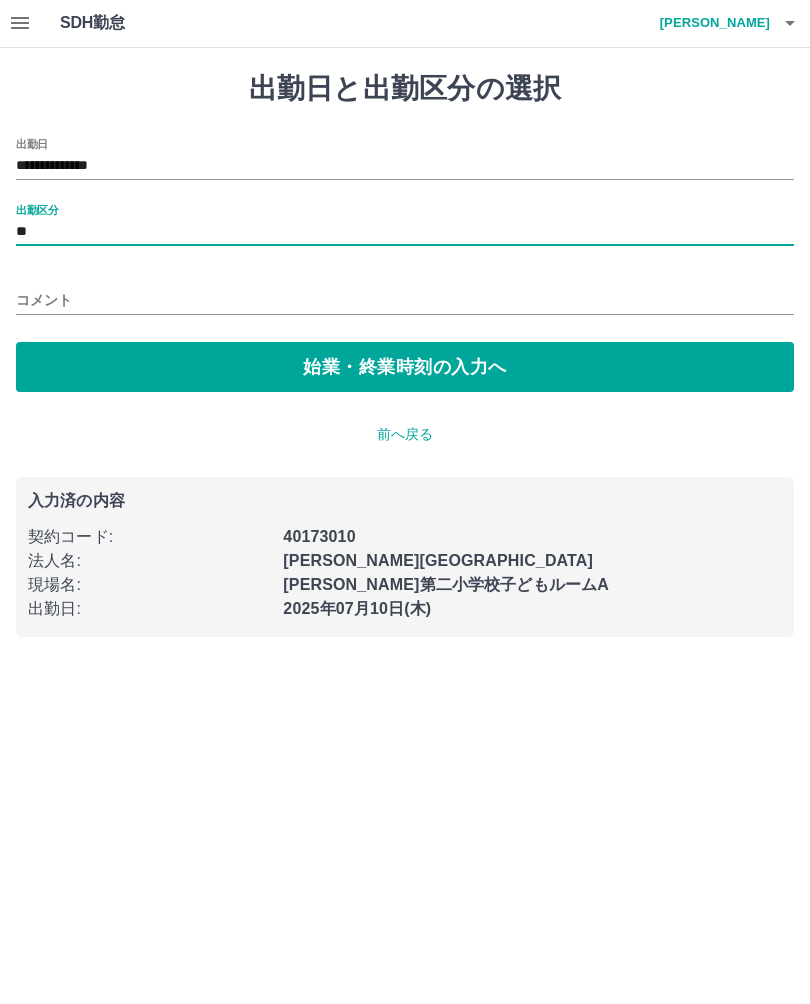 click on "始業・終業時刻の入力へ" at bounding box center [405, 368] 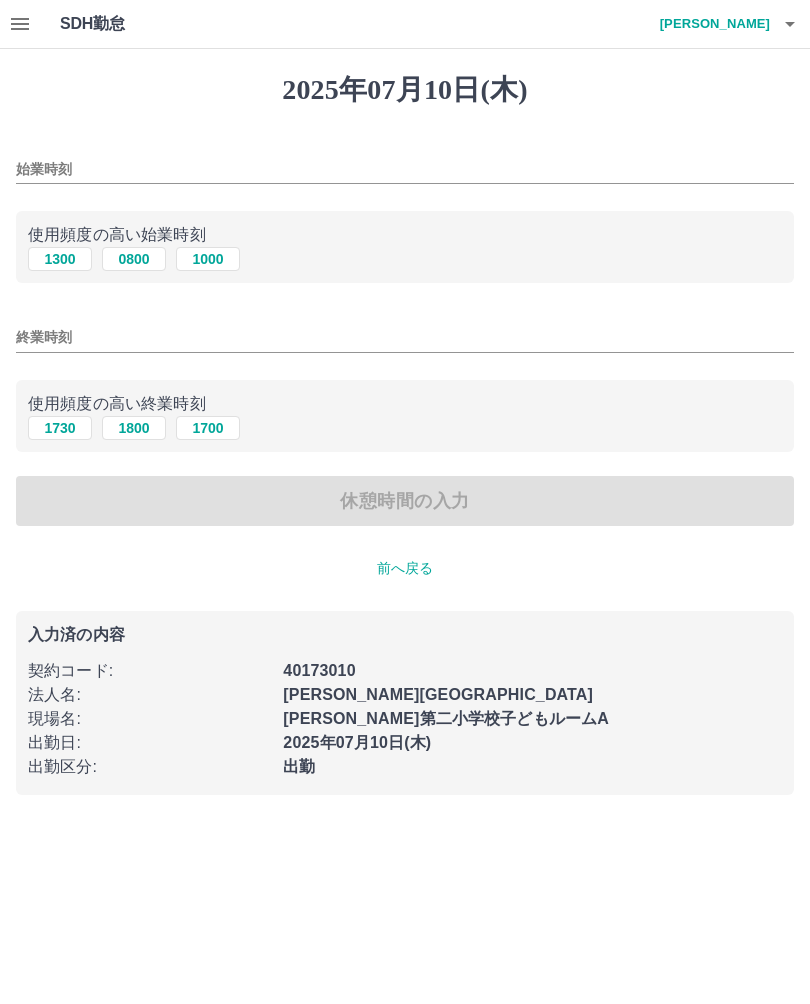 click on "1300" at bounding box center (60, 259) 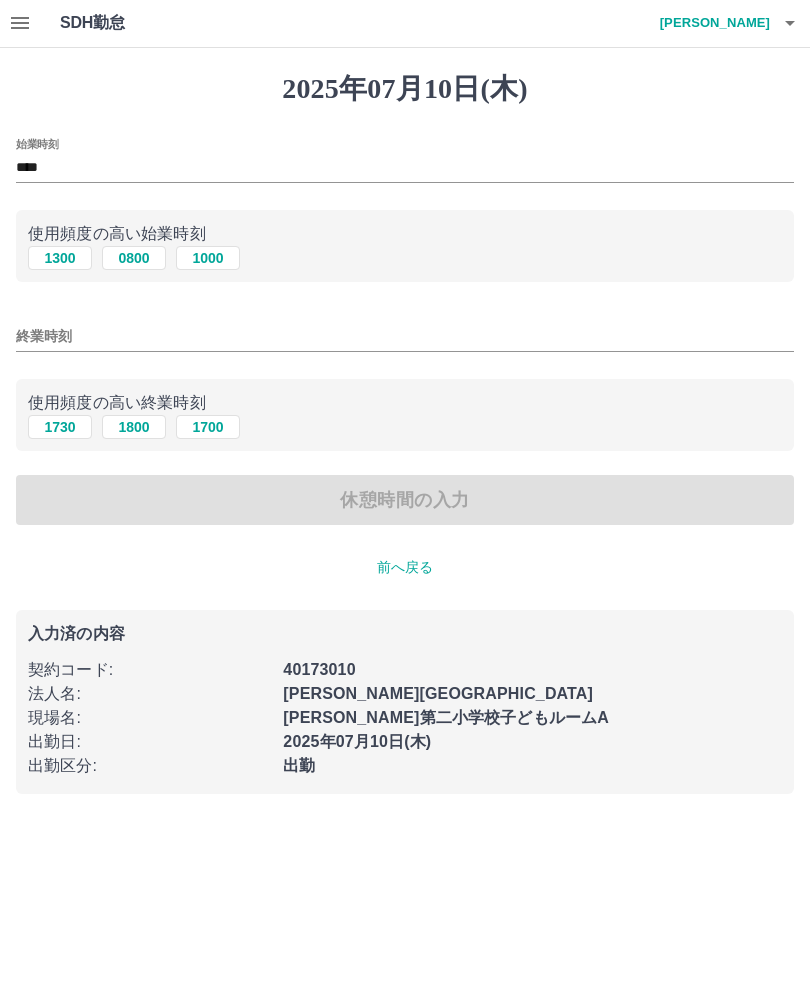 click on "休憩時間の入力" at bounding box center [405, 501] 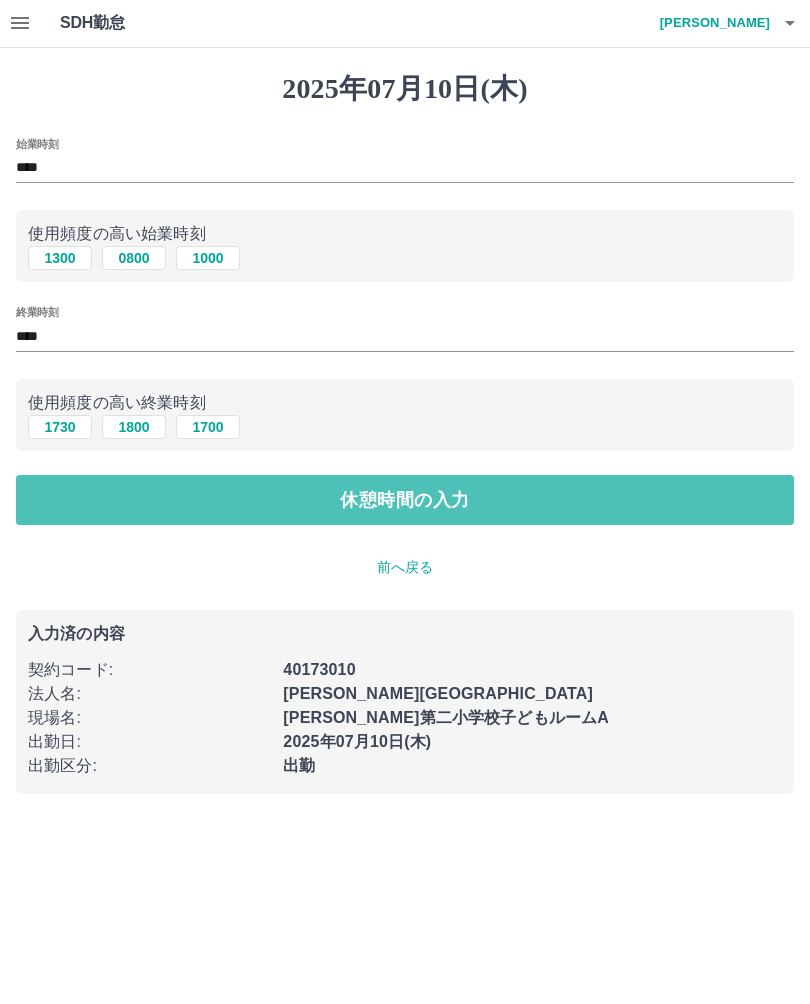 click on "休憩時間の入力" at bounding box center (405, 501) 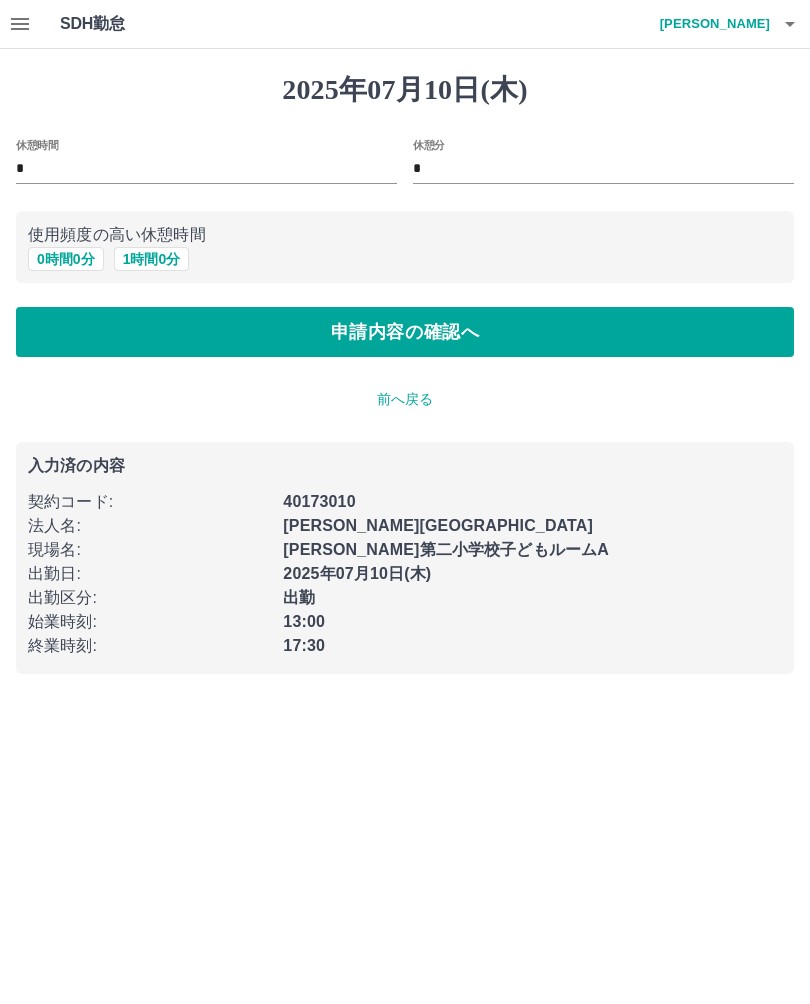 click on "申請内容の確認へ" at bounding box center (405, 332) 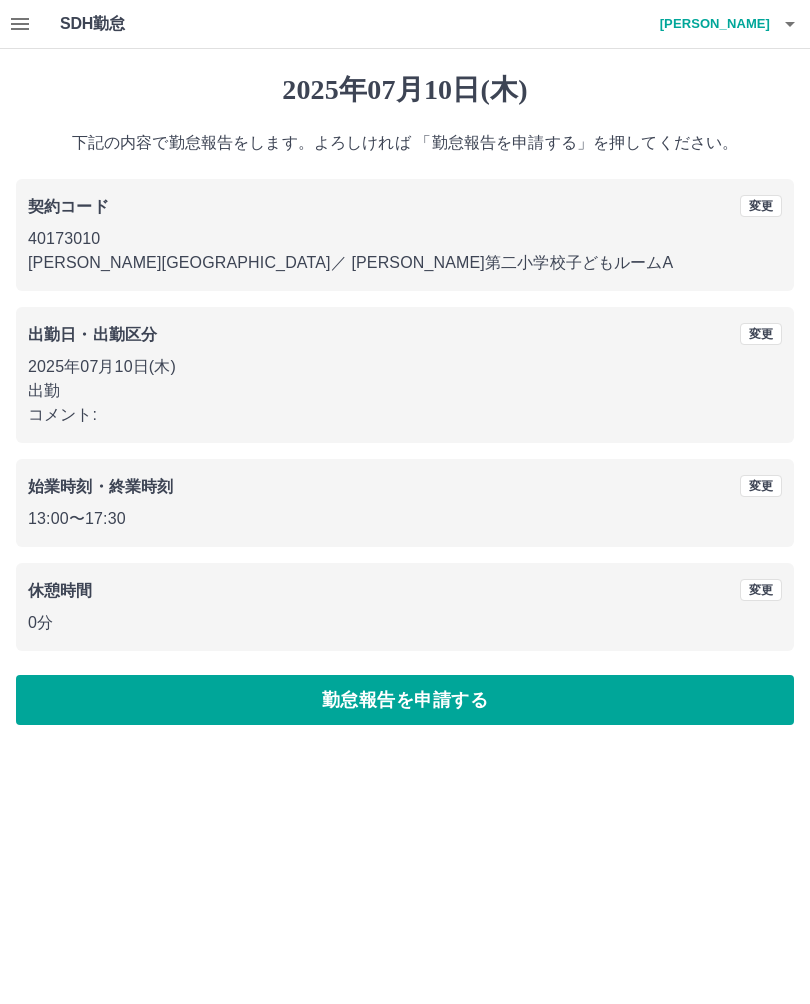 click on "勤怠報告を申請する" at bounding box center [405, 700] 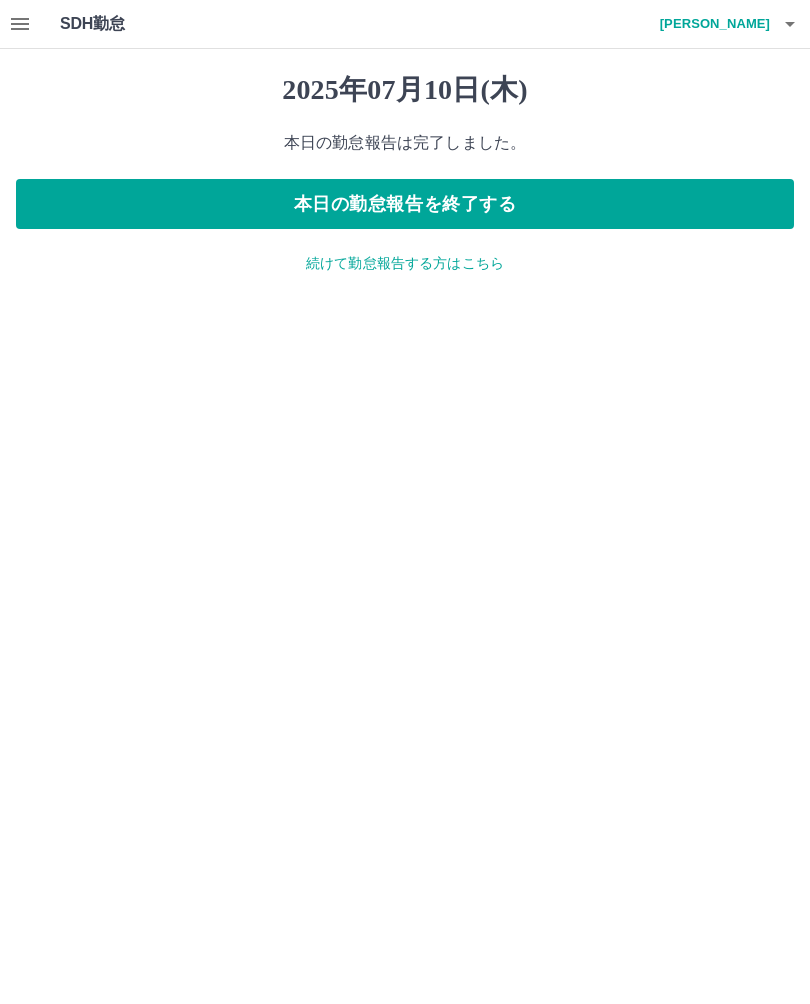 click on "本日の勤怠報告を終了する" at bounding box center [405, 204] 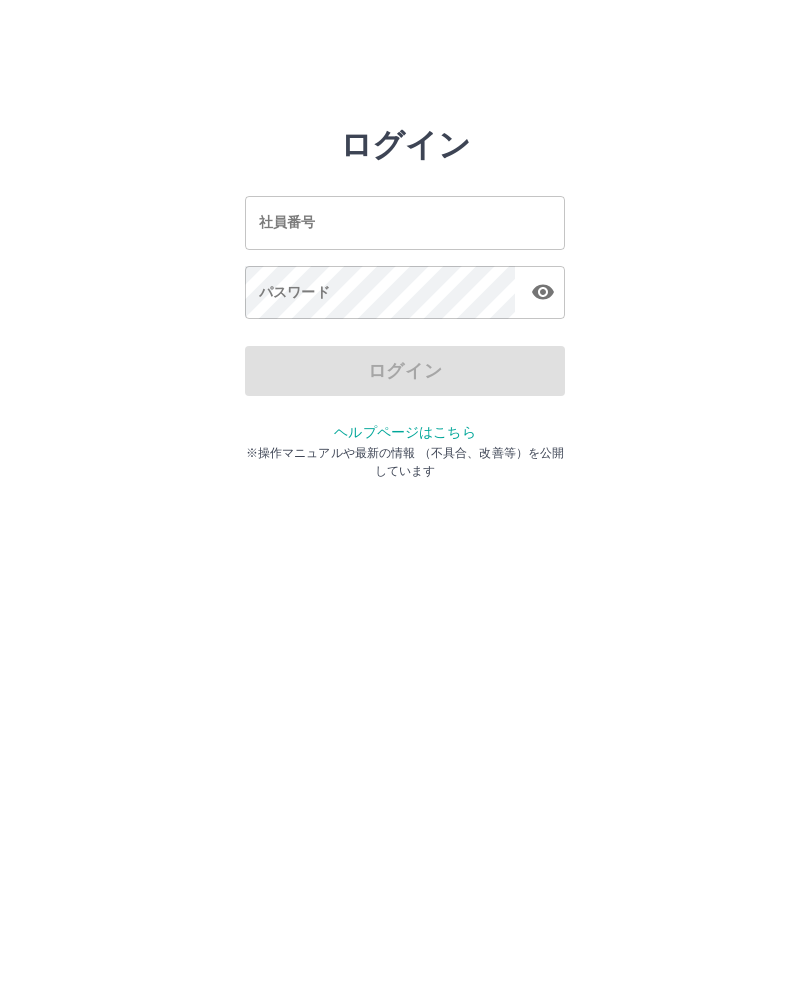 scroll, scrollTop: 0, scrollLeft: 0, axis: both 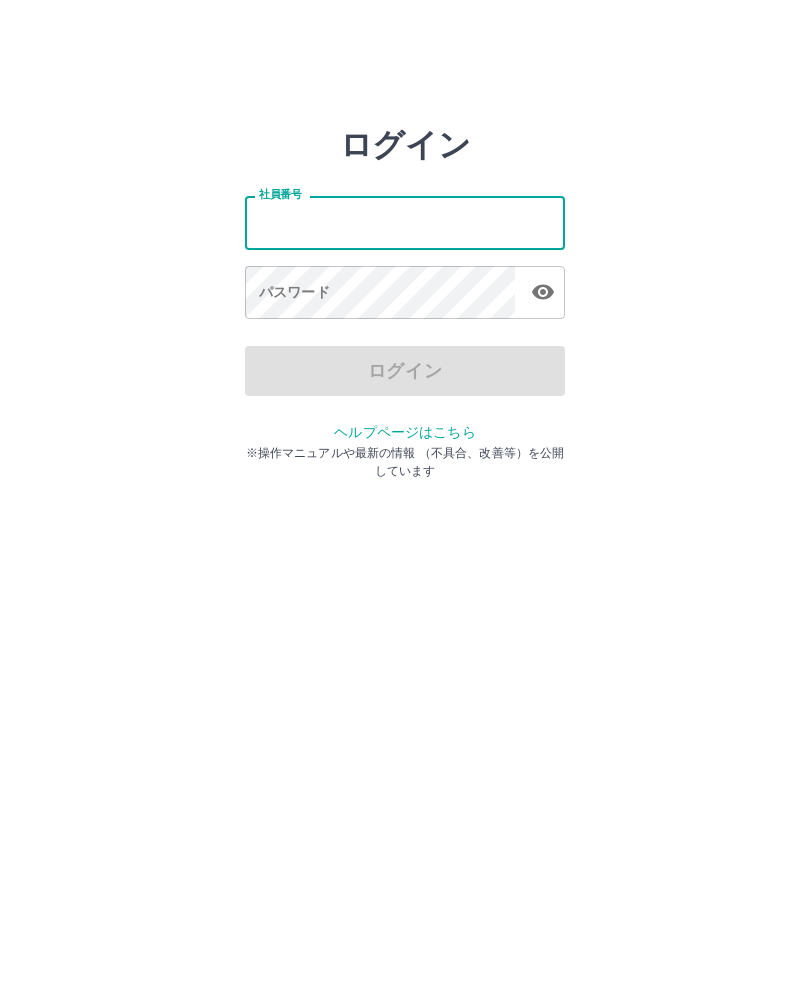 click on "社員番号" at bounding box center (405, 222) 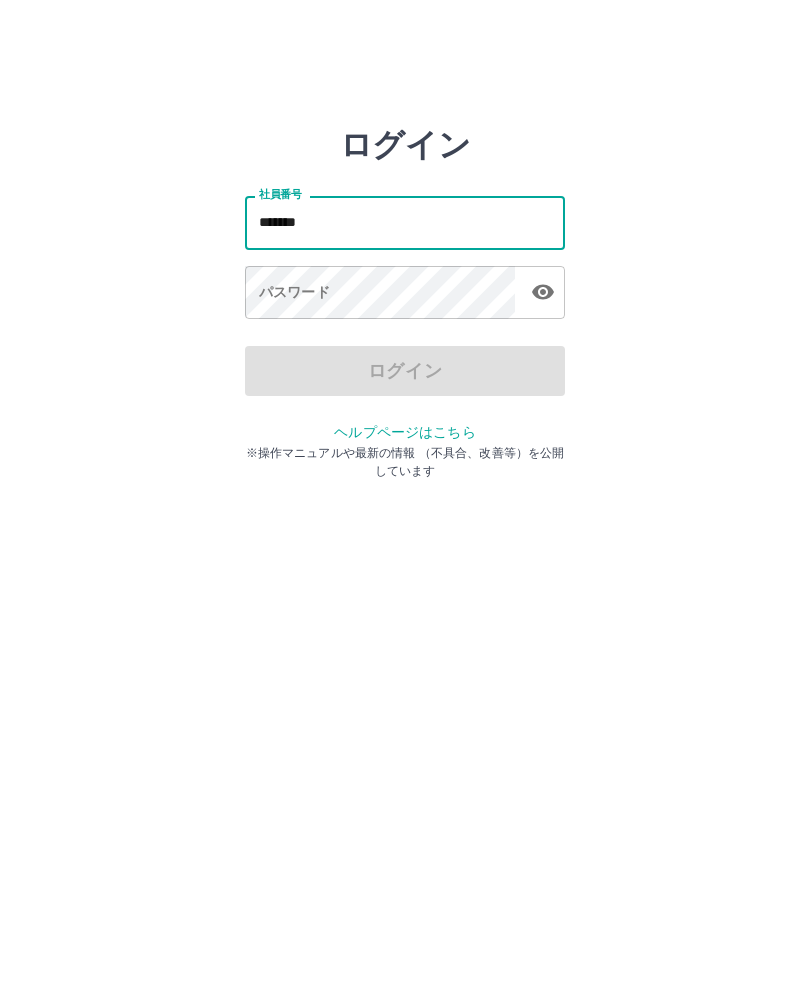 type on "*******" 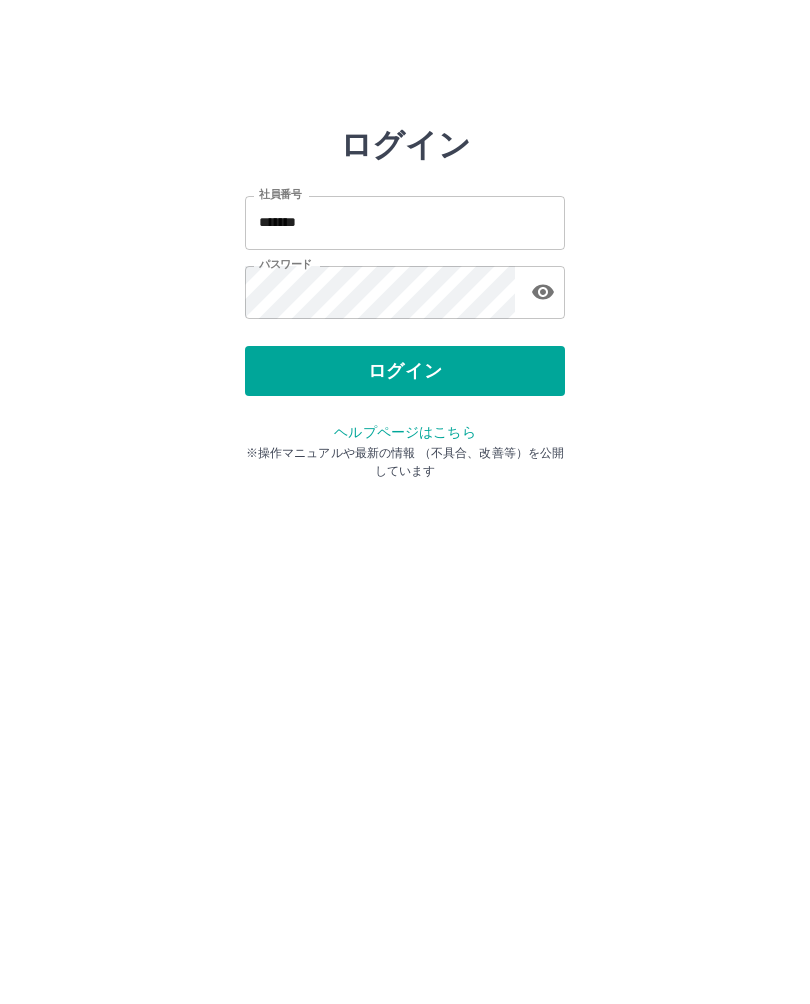 click on "ログイン 社員番号 ******* 社員番号 パスワード パスワード ログイン ヘルプページはこちら ※操作マニュアルや最新の情報 （不具合、改善等）を公開しています" at bounding box center (405, 223) 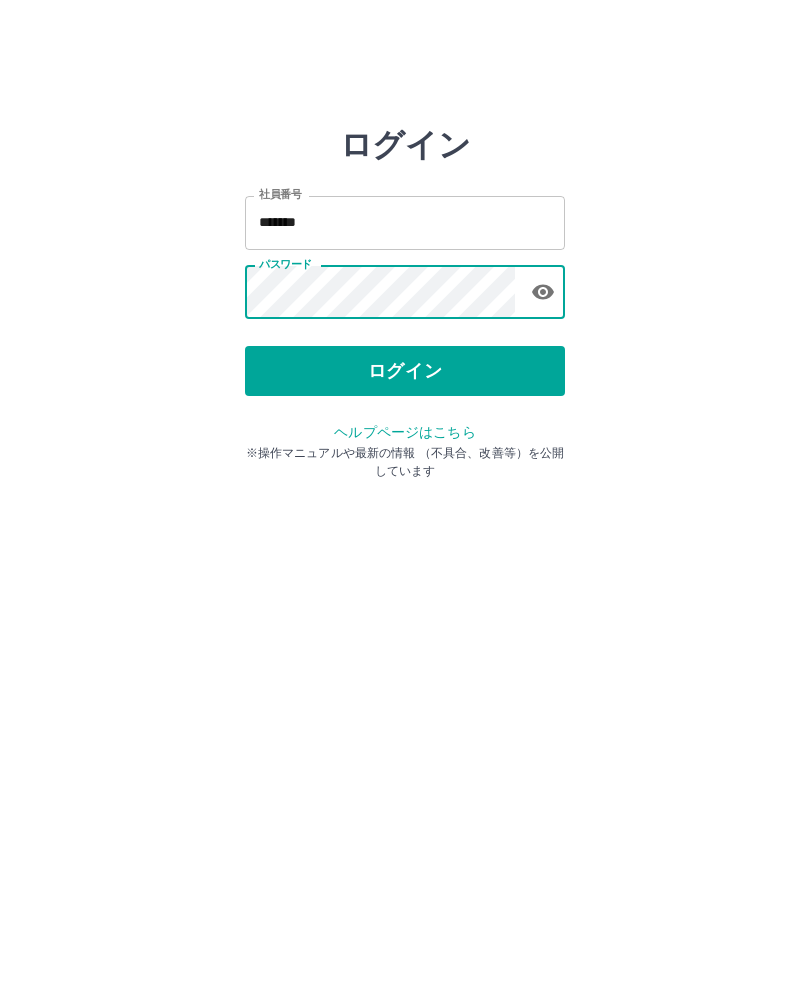 click on "ログイン" at bounding box center [405, 371] 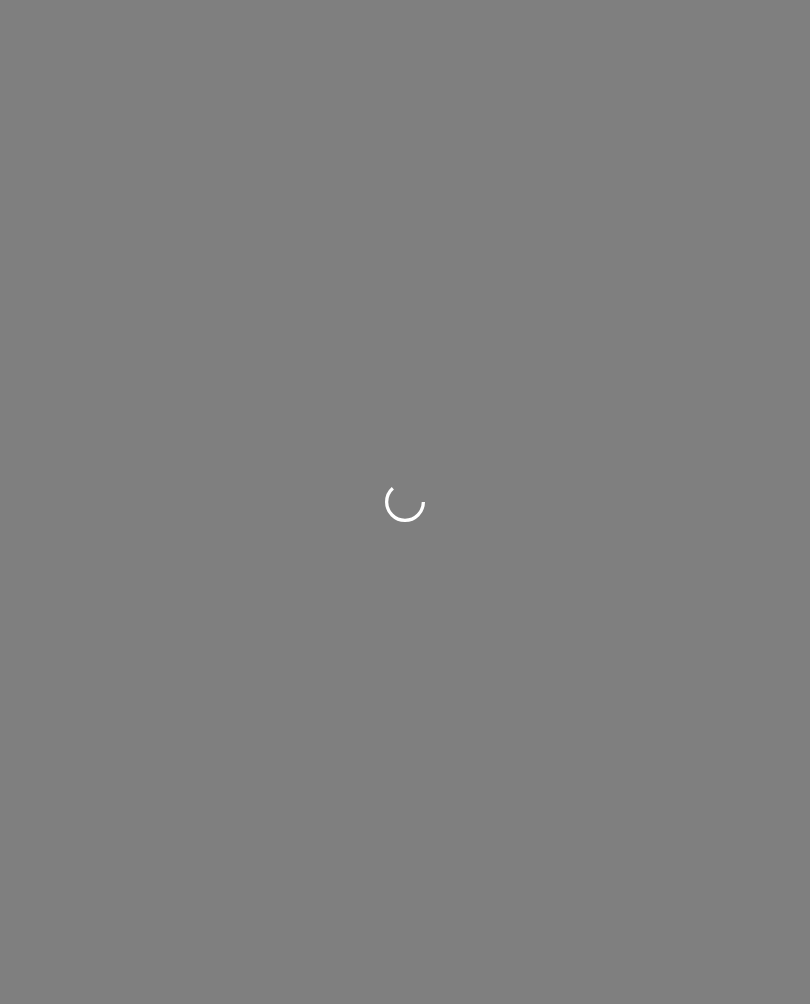 scroll, scrollTop: 0, scrollLeft: 0, axis: both 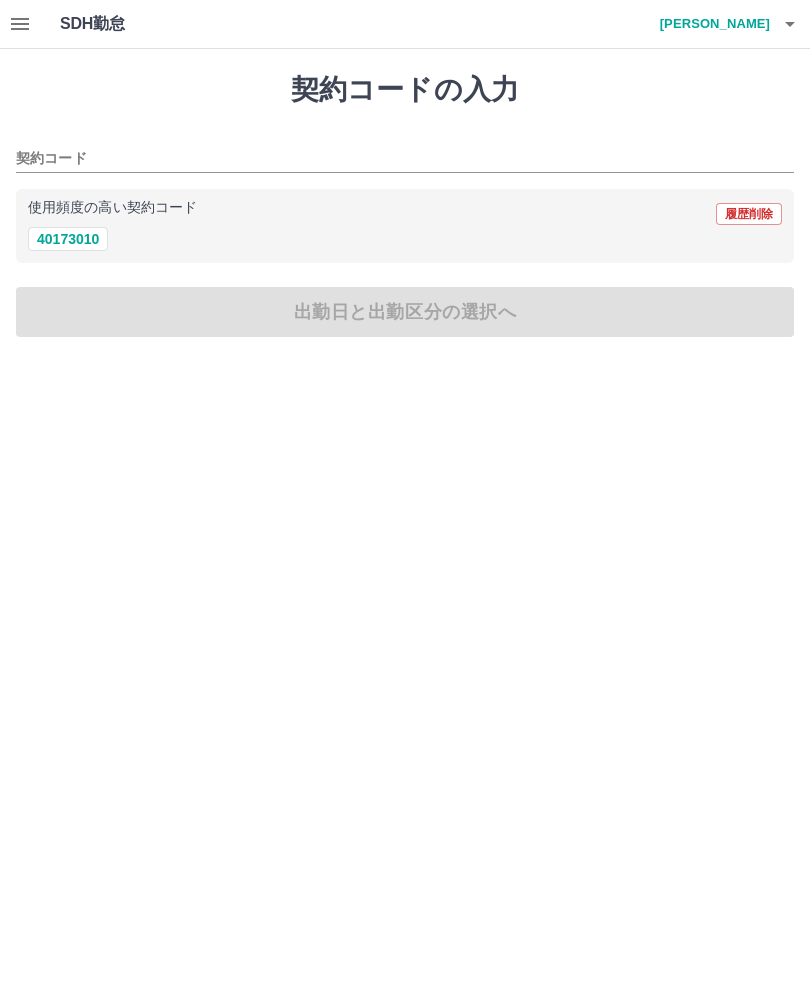 click on "40173010" at bounding box center [68, 239] 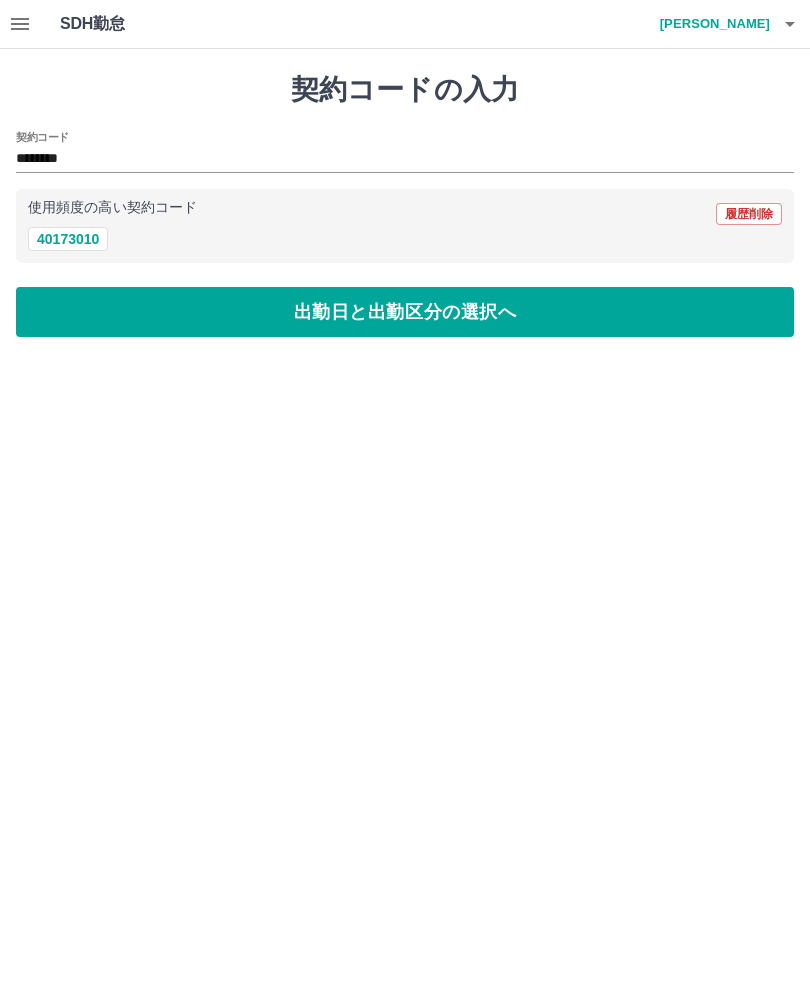 type on "********" 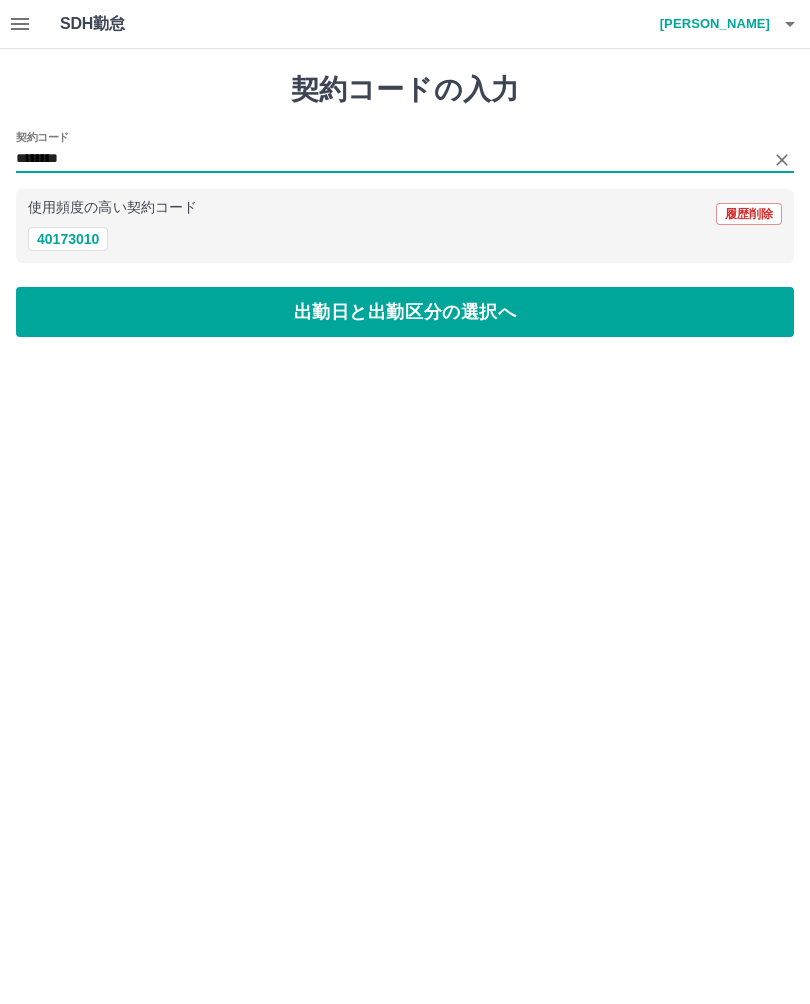 click on "出勤日と出勤区分の選択へ" at bounding box center [405, 312] 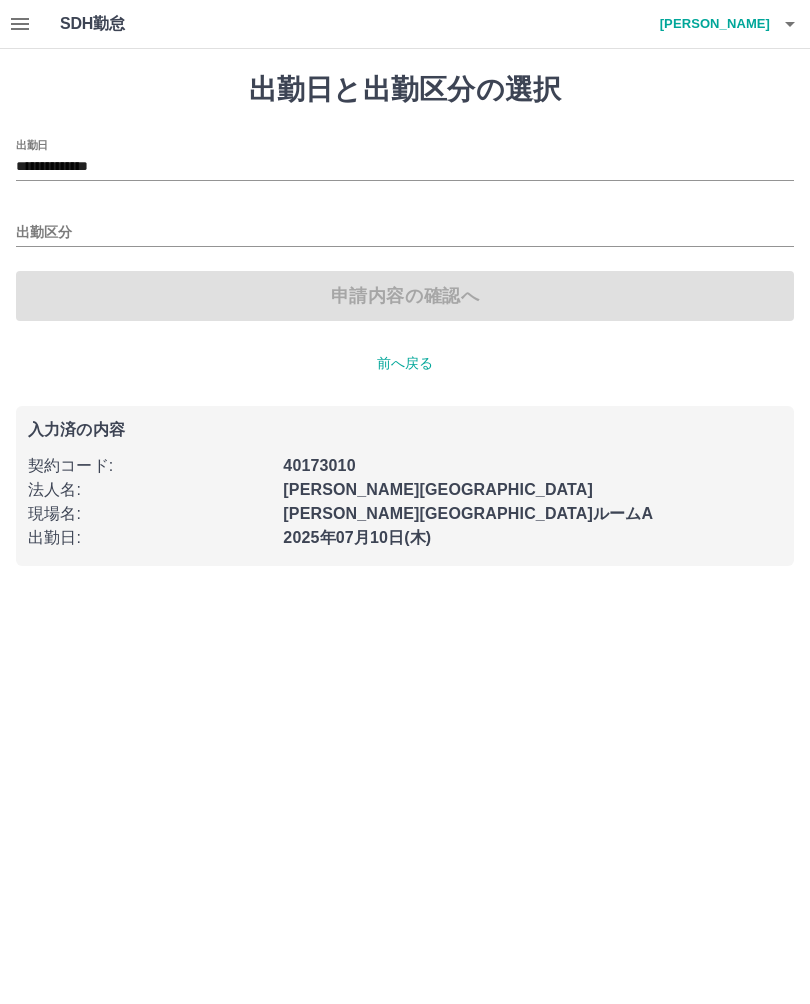 click on "出勤区分" at bounding box center [405, 233] 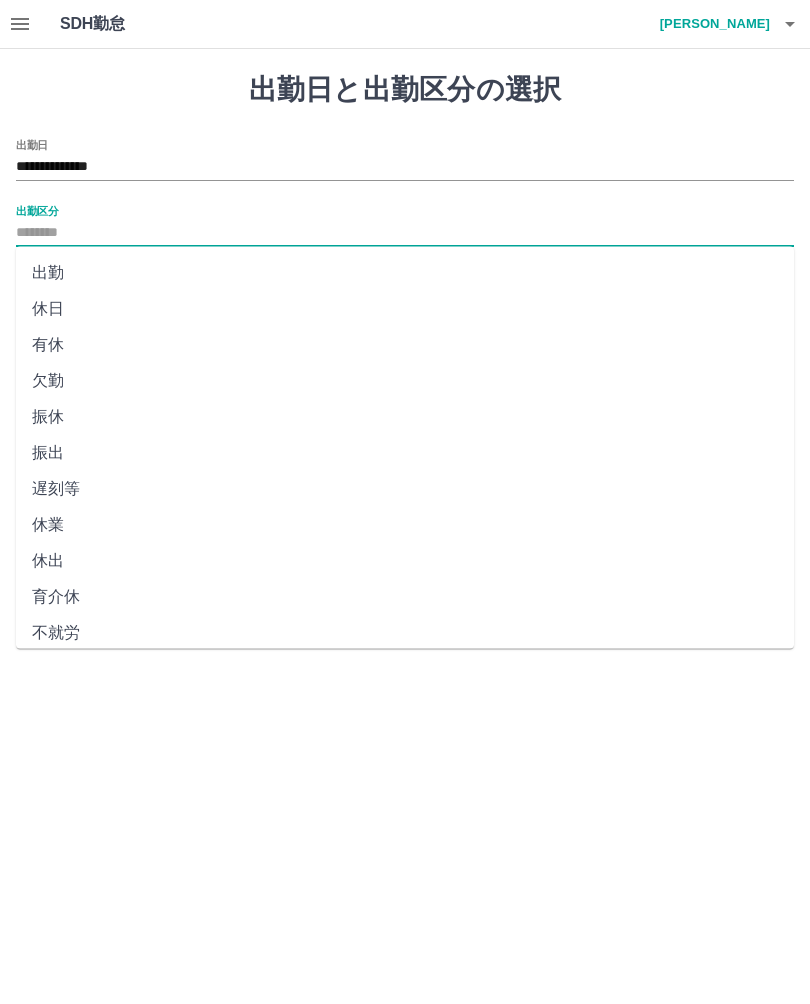 click on "出勤" at bounding box center (405, 273) 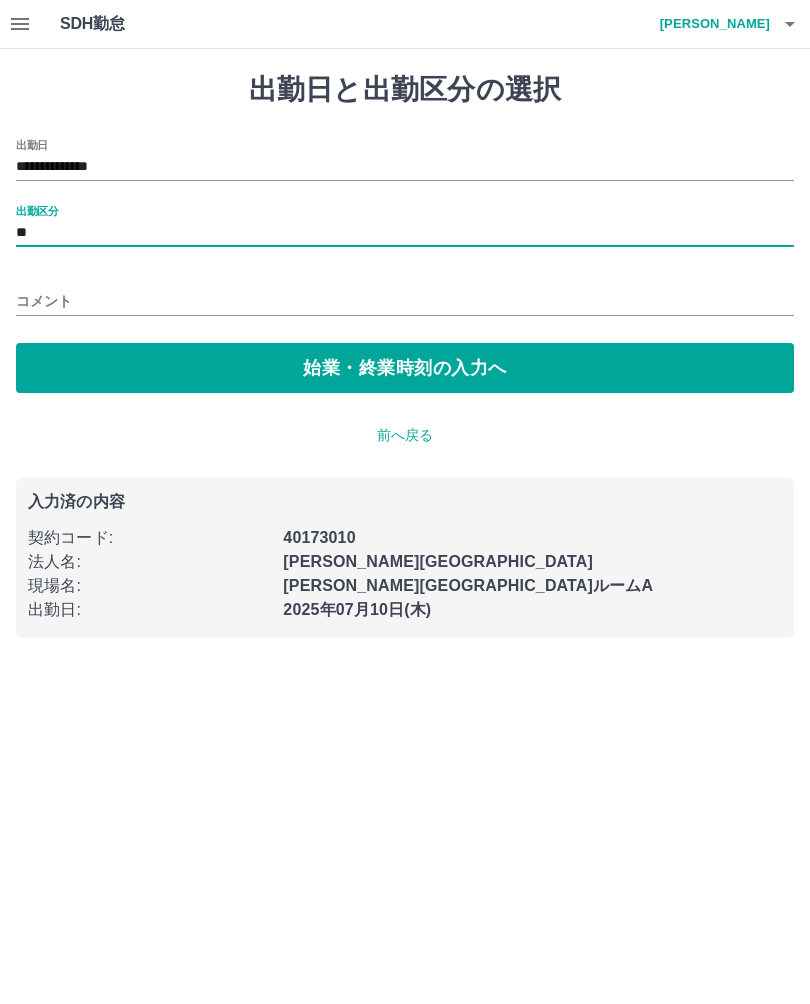type on "**" 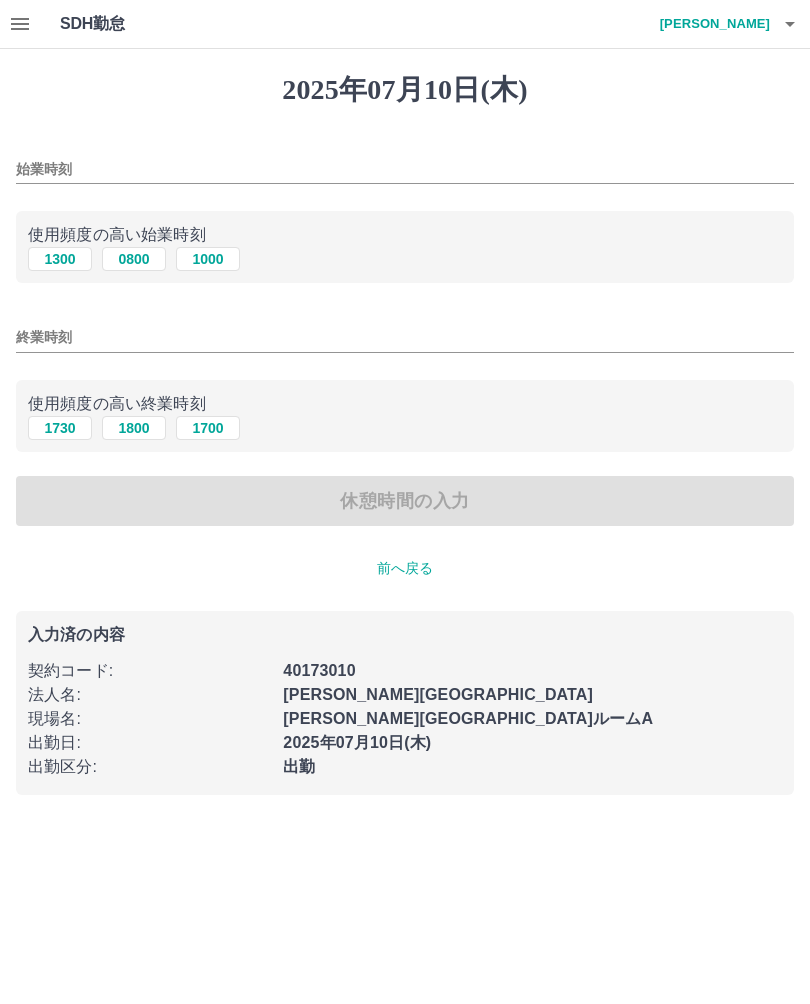 click on "1800" at bounding box center (134, 428) 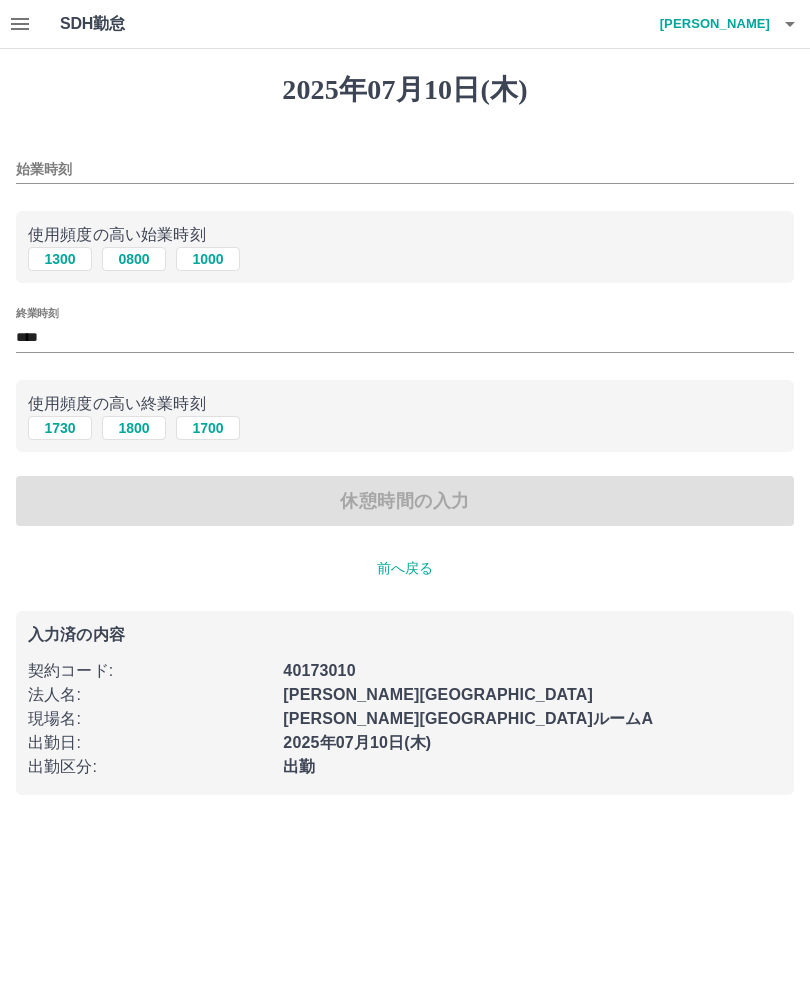 click on "休憩時間の入力" at bounding box center [405, 501] 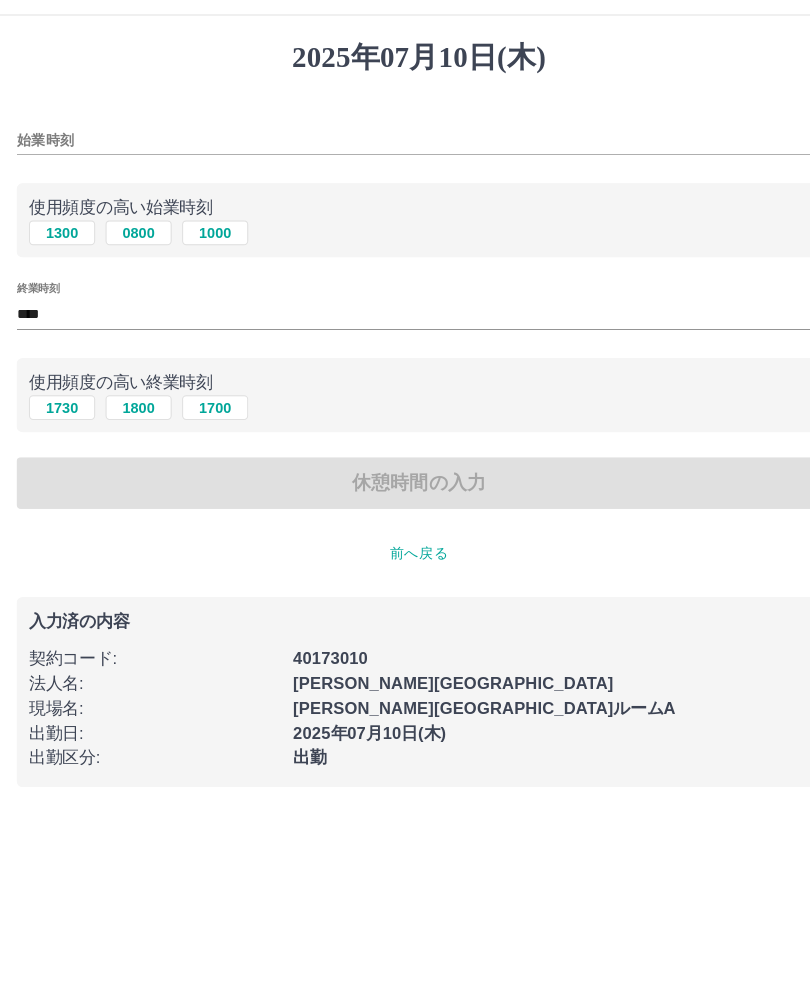 click on "1300" at bounding box center (60, 259) 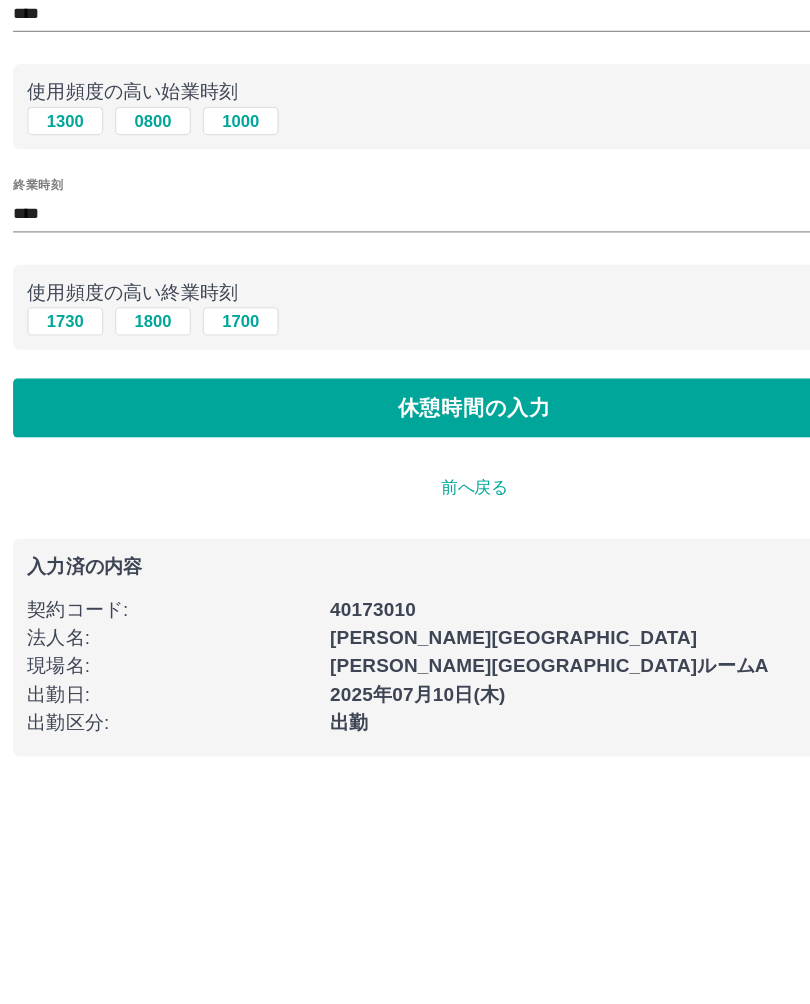 click on "SDH勤怠 奥谷　順子 2025年07月10日(木) 始業時刻 **** 使用頻度の高い始業時刻 1300 0800 1000 終業時刻 **** 使用頻度の高い終業時刻 1730 1800 1700 休憩時間の入力 前へ戻る 入力済の内容 契約コード : 40173010 法人名 : 千葉市 現場名 : 稲毛第二小学校子どもルームA 出勤日 : 2025年07月10日(木) 出勤区分 : 出勤 SDH勤怠" at bounding box center [405, 409] 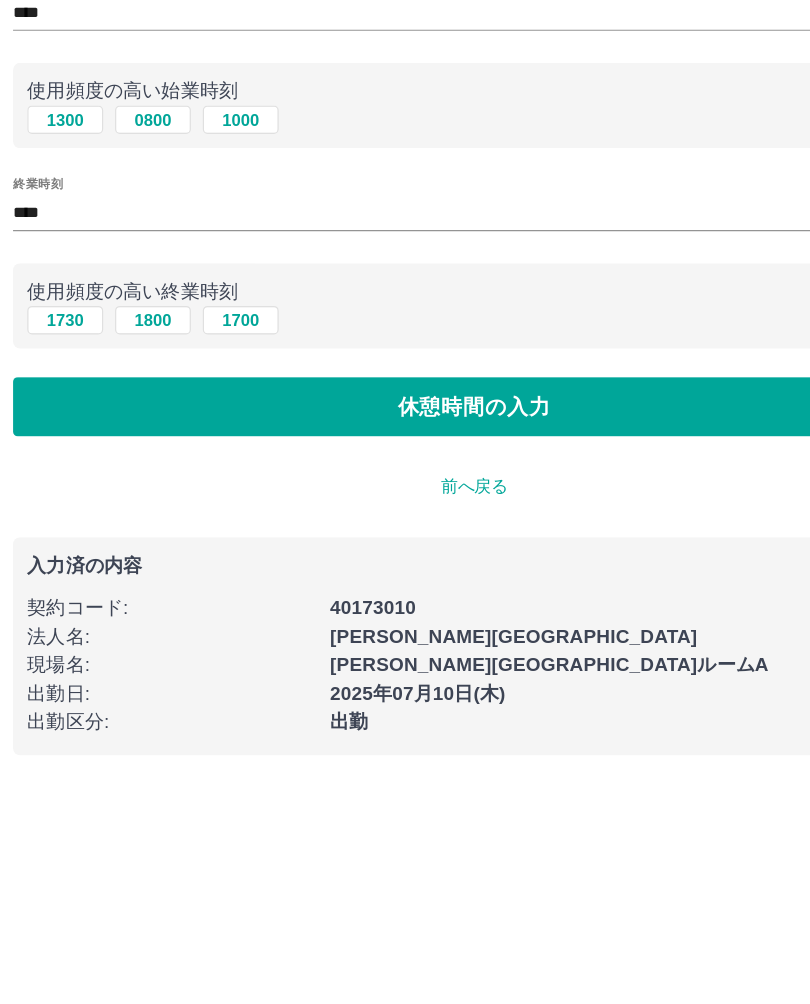 click on "1800" at bounding box center [134, 428] 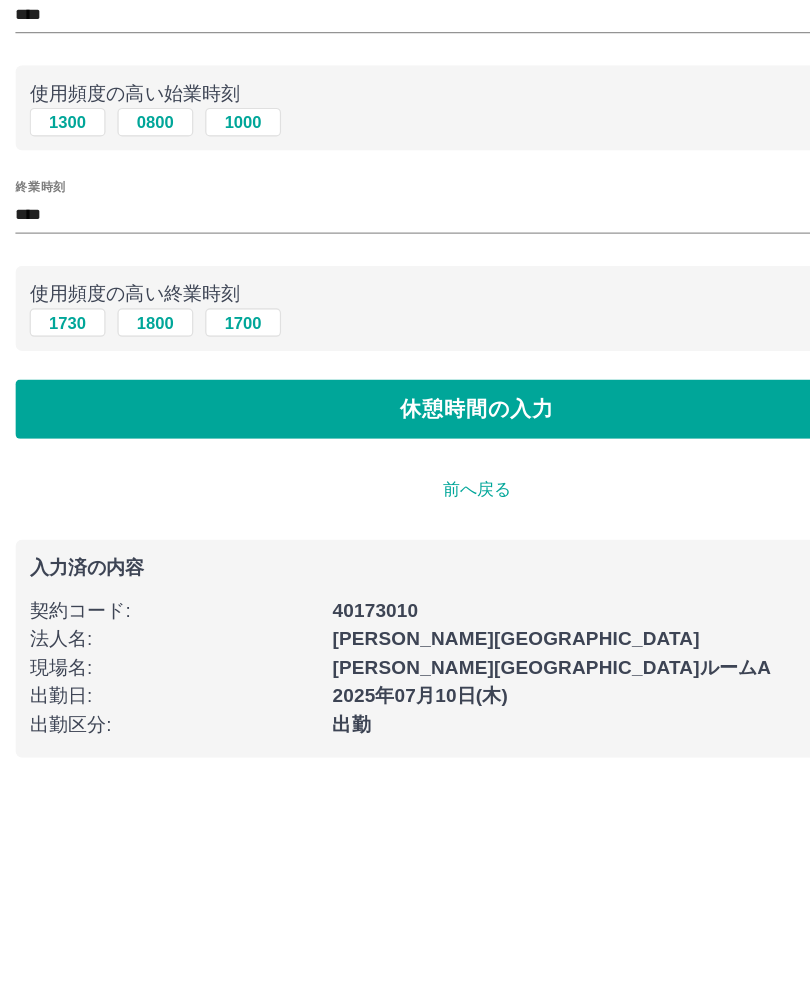 click on "休憩時間の入力" at bounding box center [405, 501] 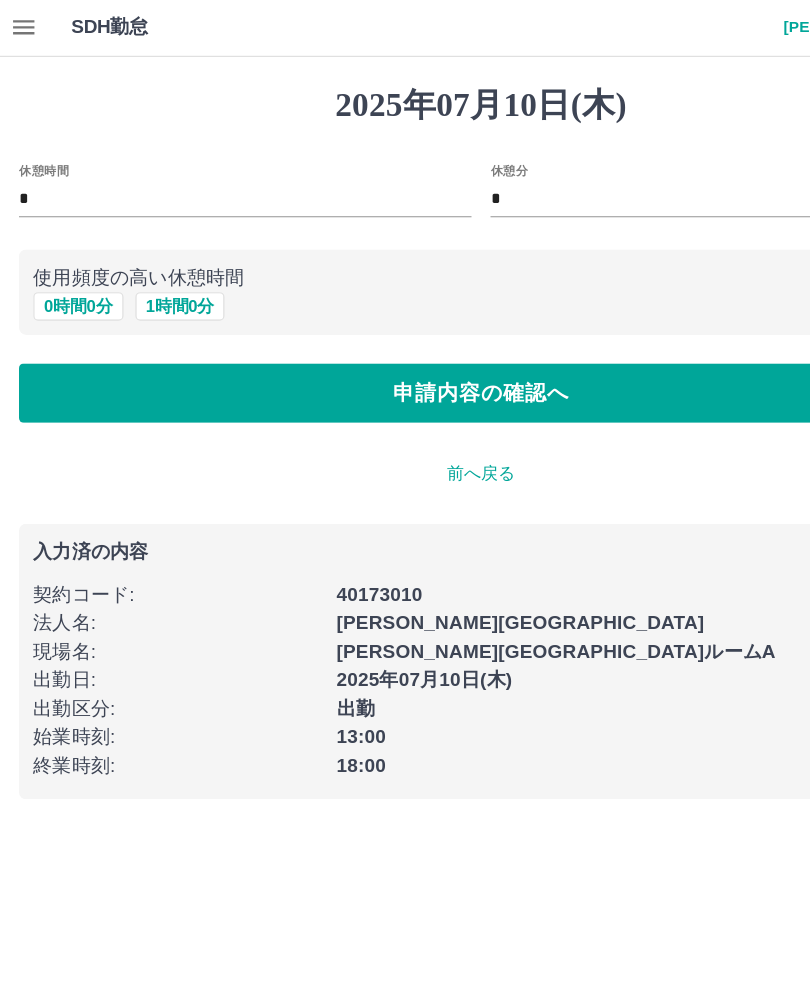 click on "0 時間 0 分" at bounding box center [66, 259] 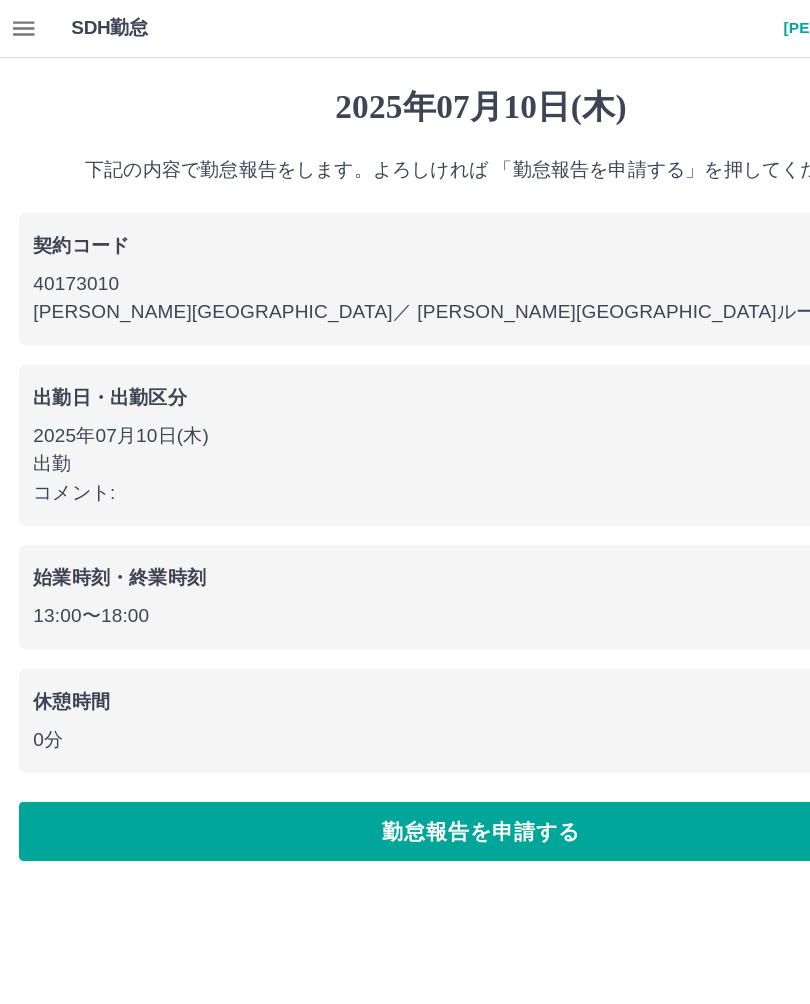 click on "勤怠報告を申請する" at bounding box center [405, 700] 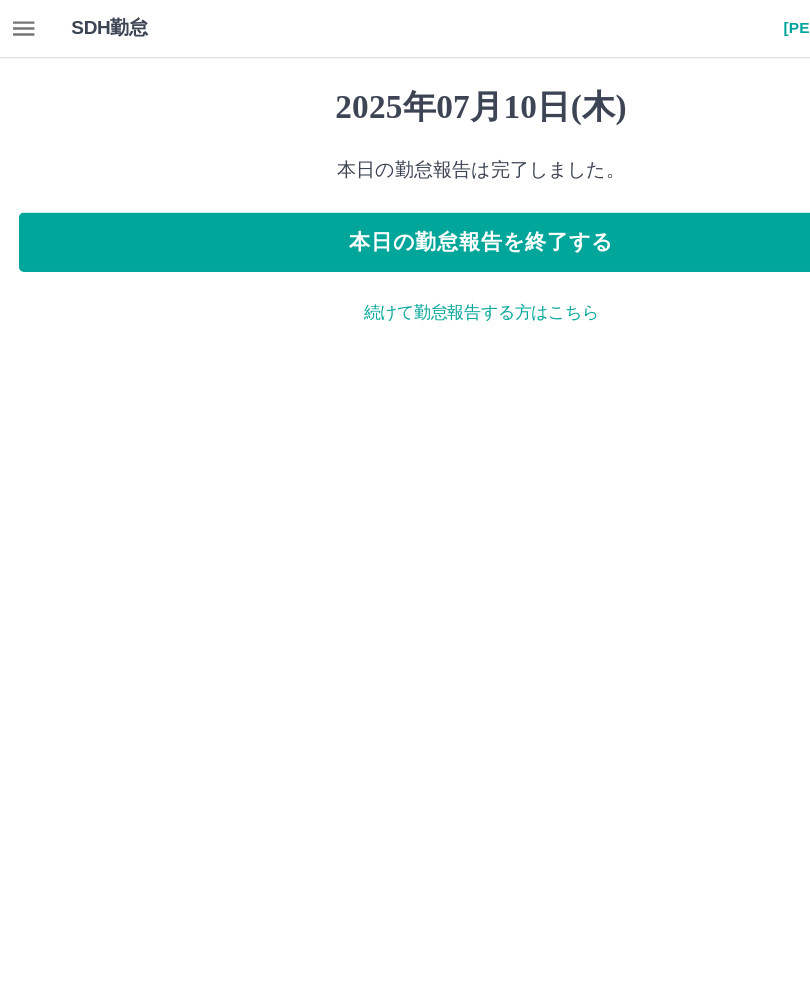 click on "本日の勤怠報告を終了する" at bounding box center [405, 204] 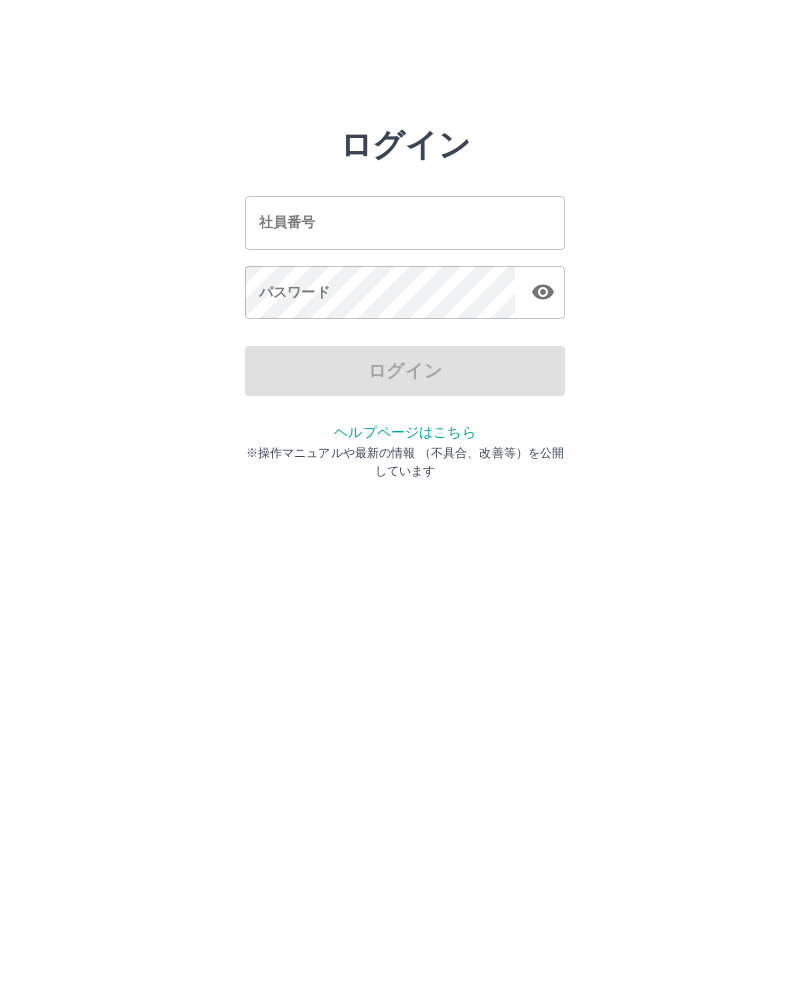 scroll, scrollTop: 0, scrollLeft: 0, axis: both 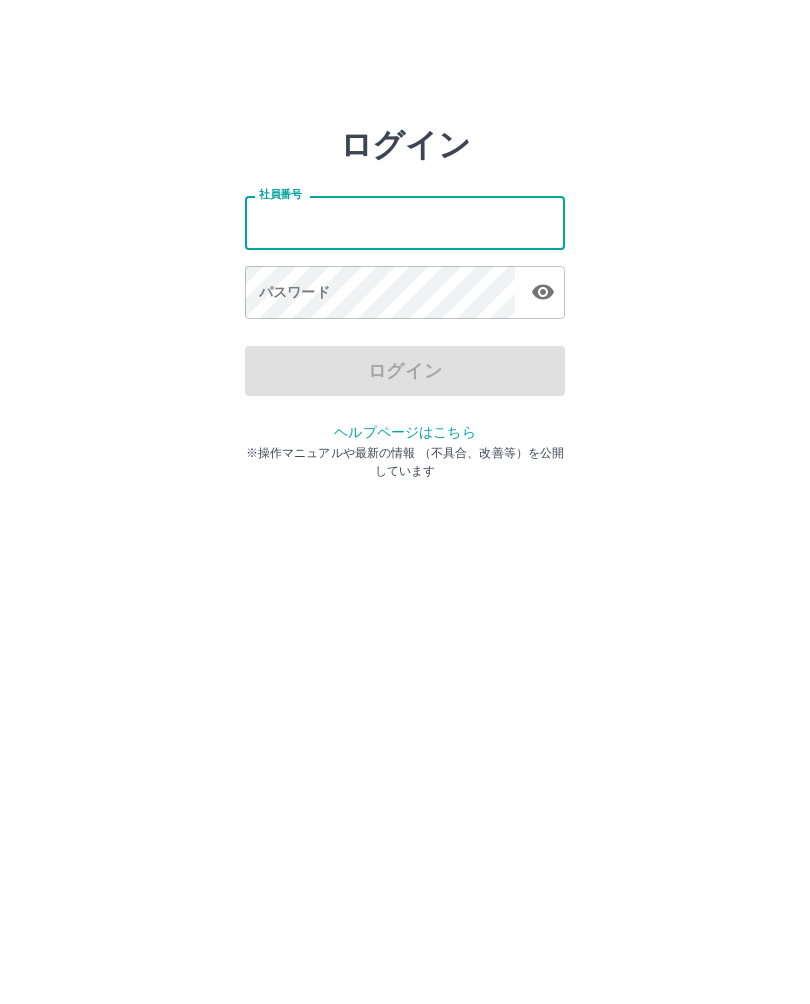 click on "ログイン 社員番号 社員番号 パスワード パスワード ログイン ヘルプページはこちら ※操作マニュアルや最新の情報 （不具合、改善等）を公開しています" at bounding box center (405, 223) 